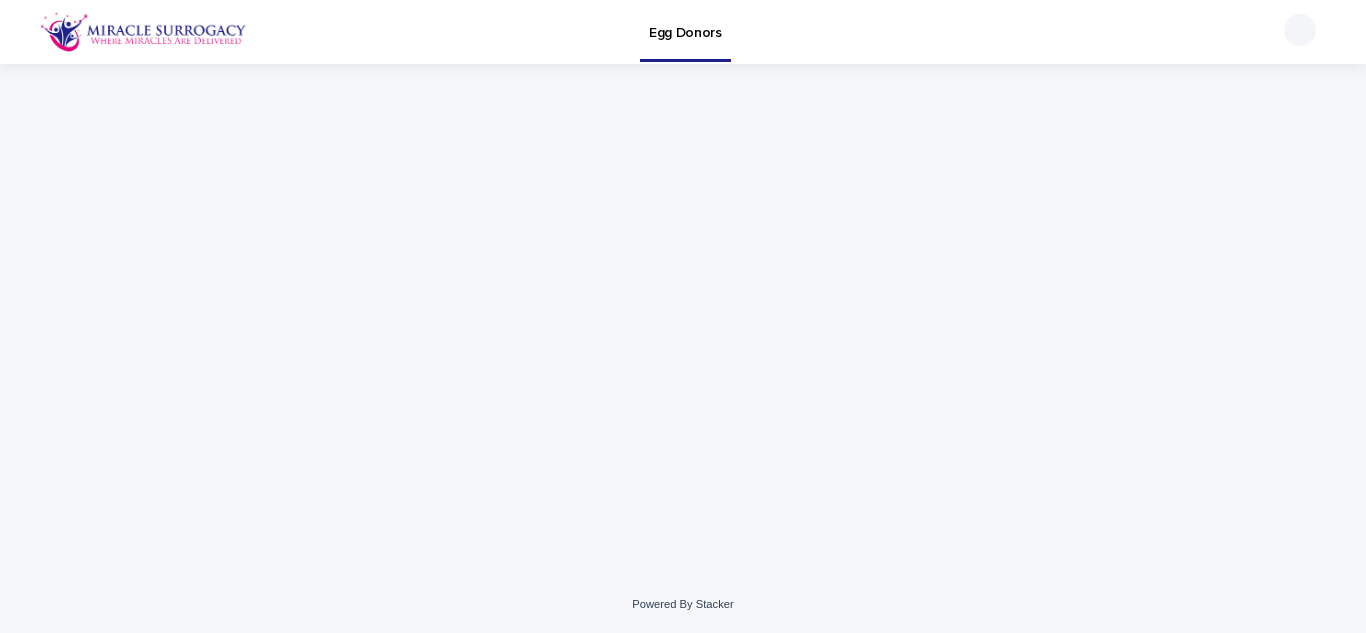 scroll, scrollTop: 0, scrollLeft: 0, axis: both 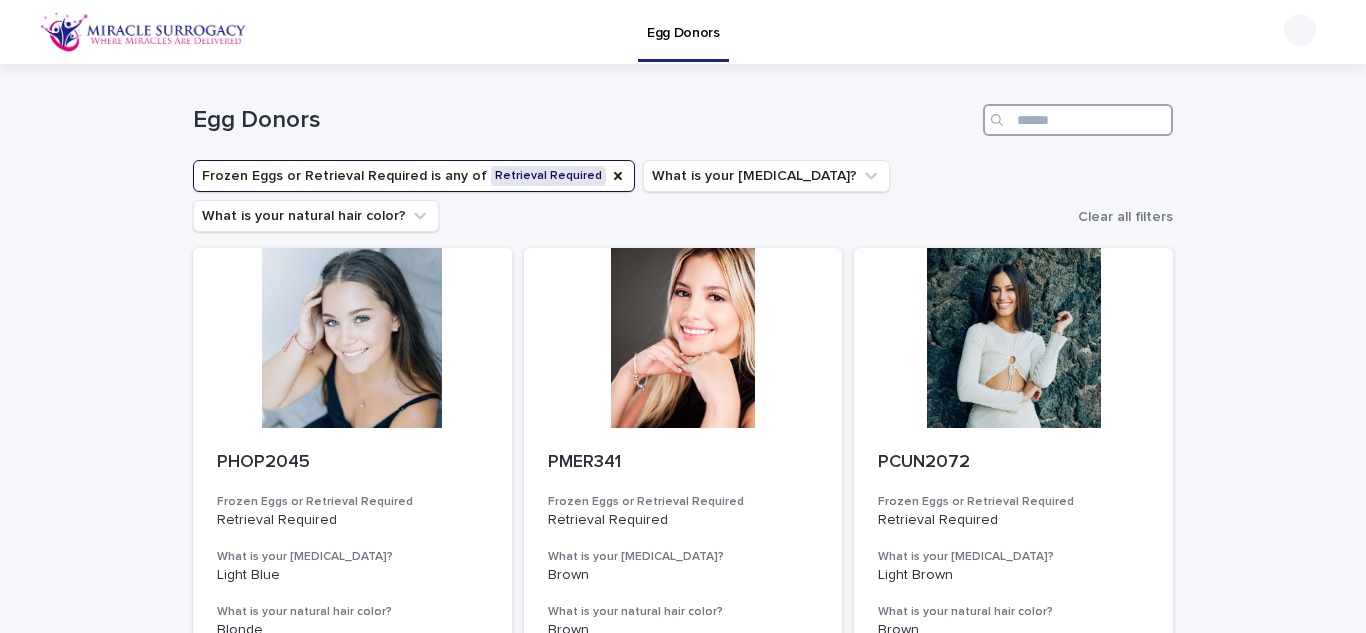 click at bounding box center (1078, 120) 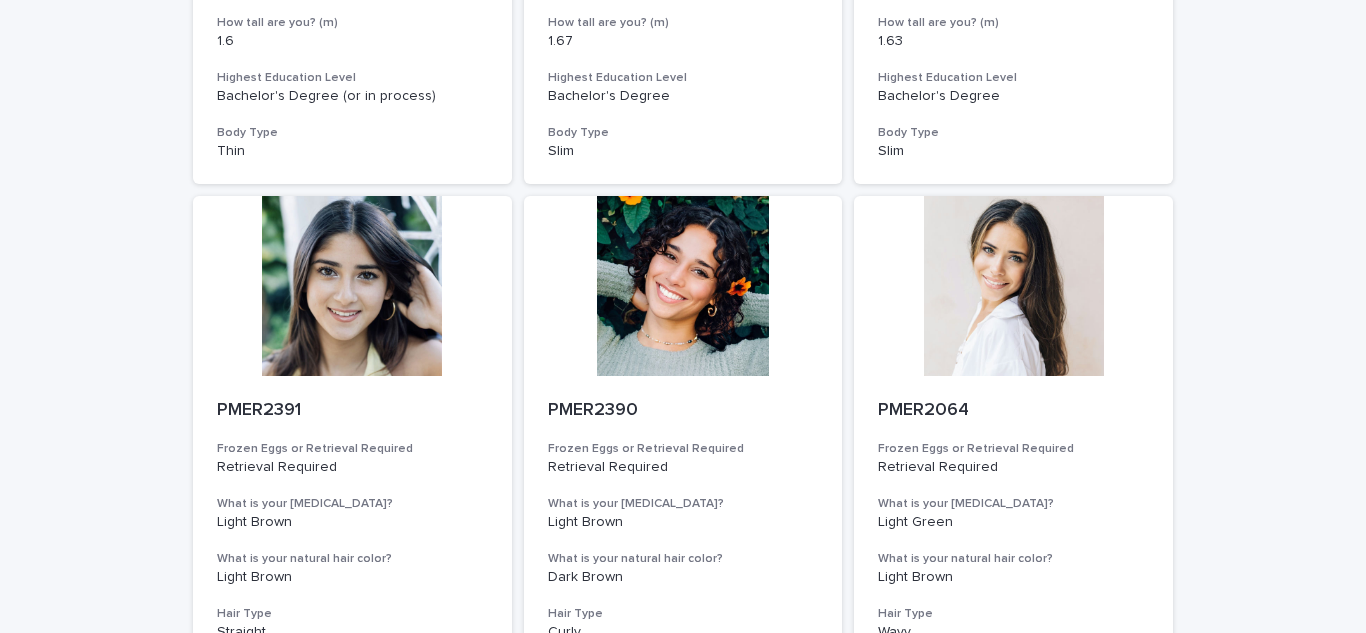 scroll, scrollTop: 0, scrollLeft: 0, axis: both 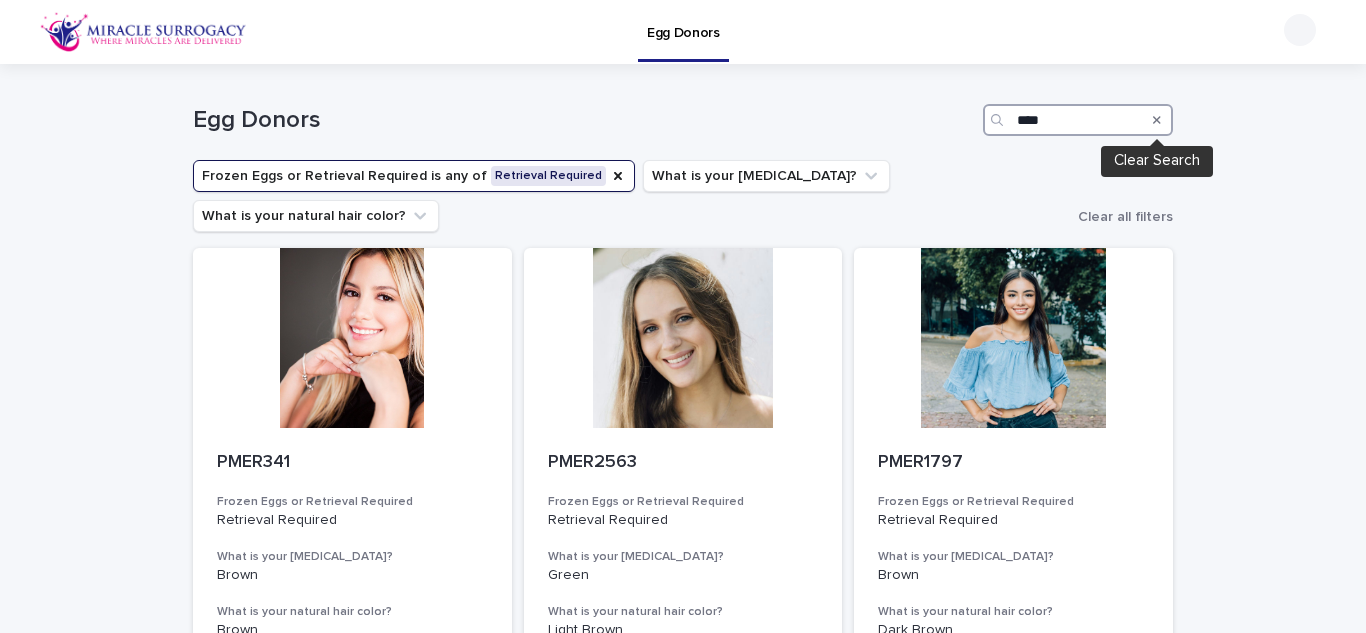 type on "****" 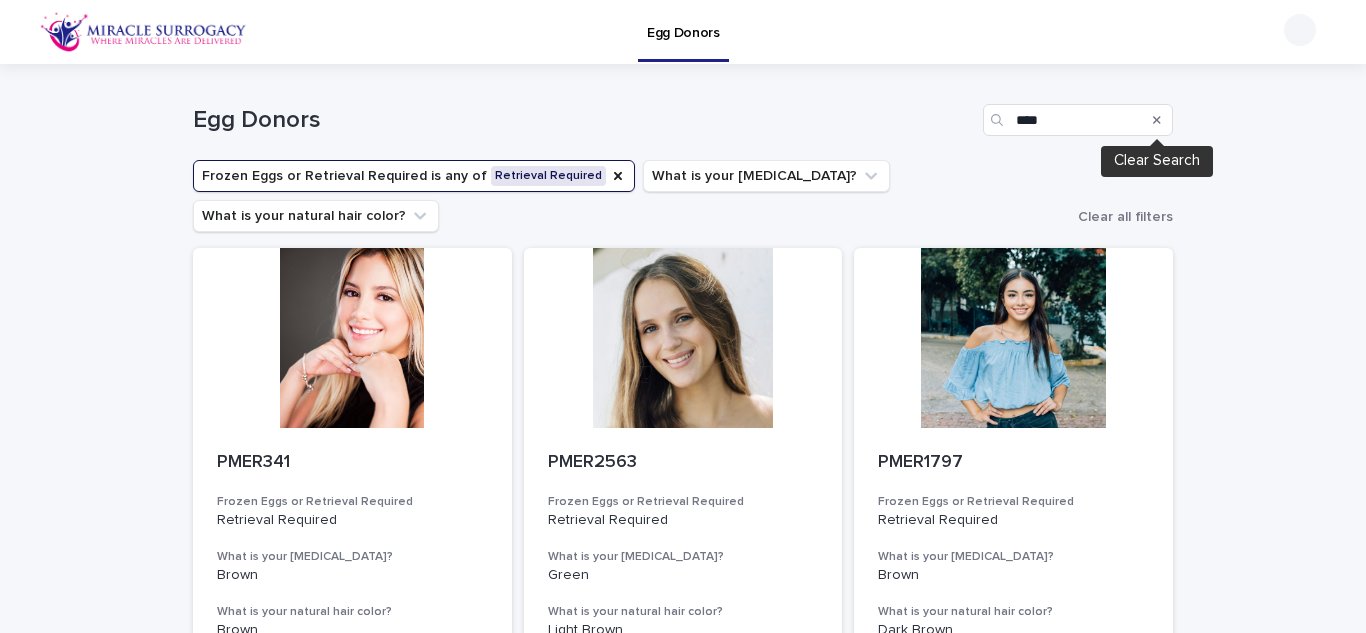 click 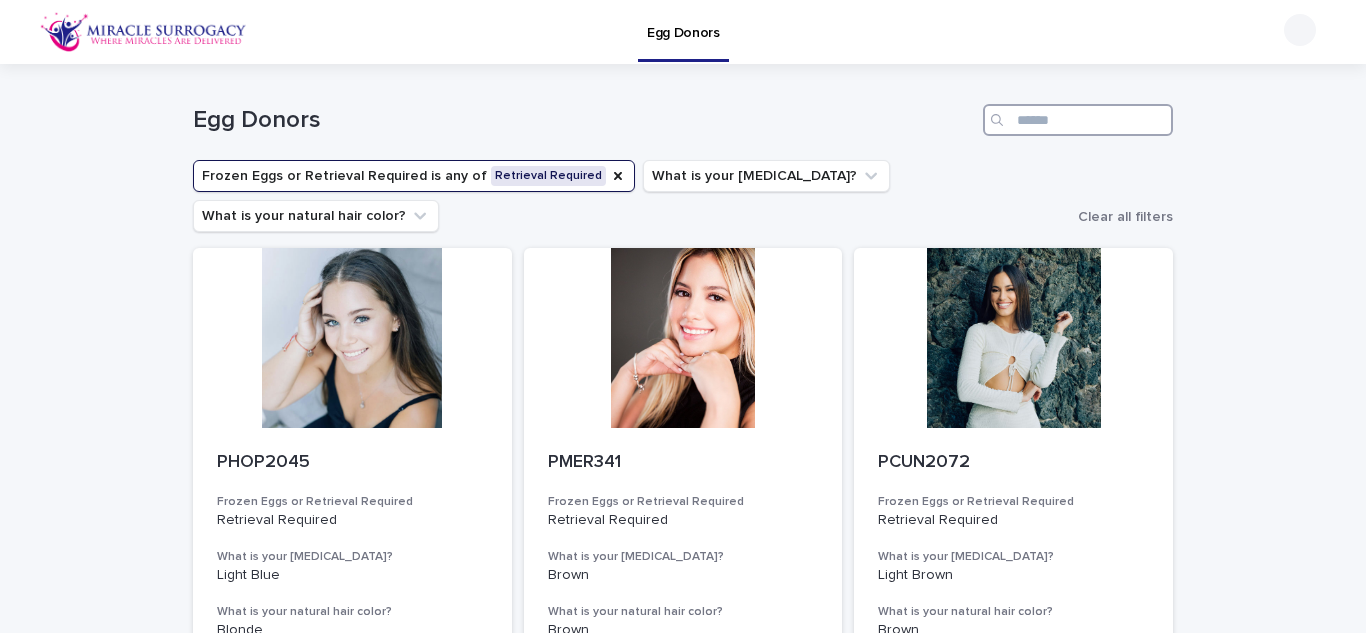 click at bounding box center [1078, 120] 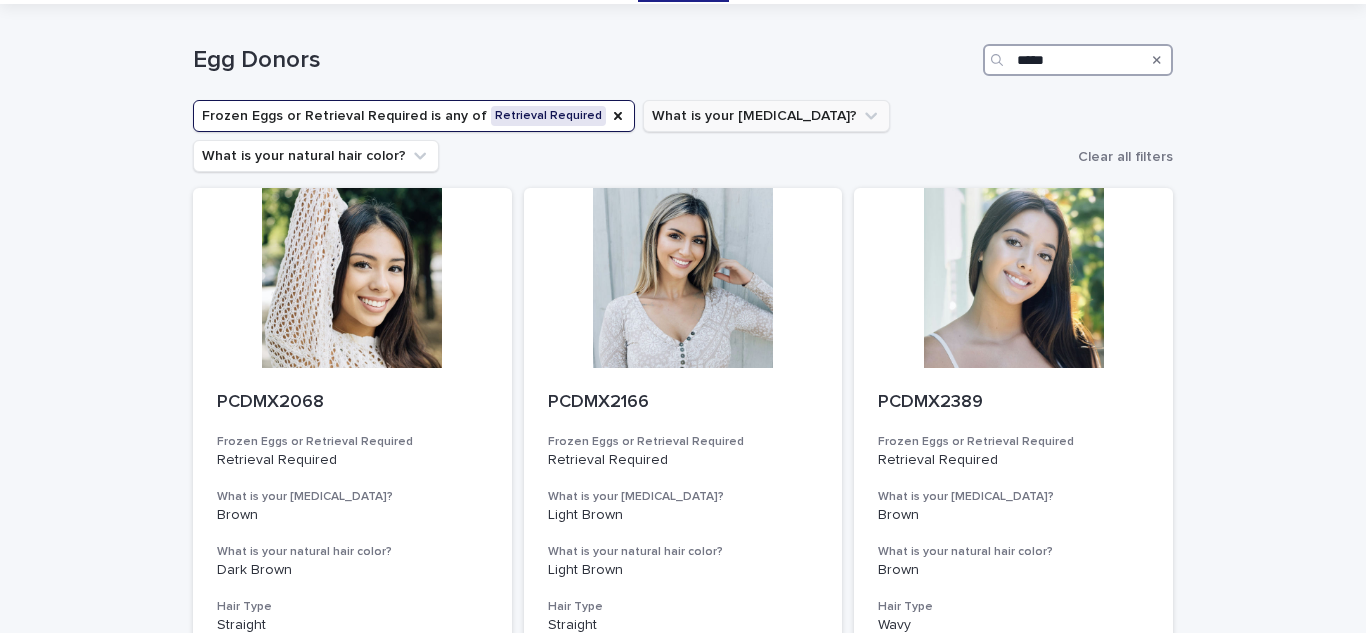 scroll, scrollTop: 39, scrollLeft: 0, axis: vertical 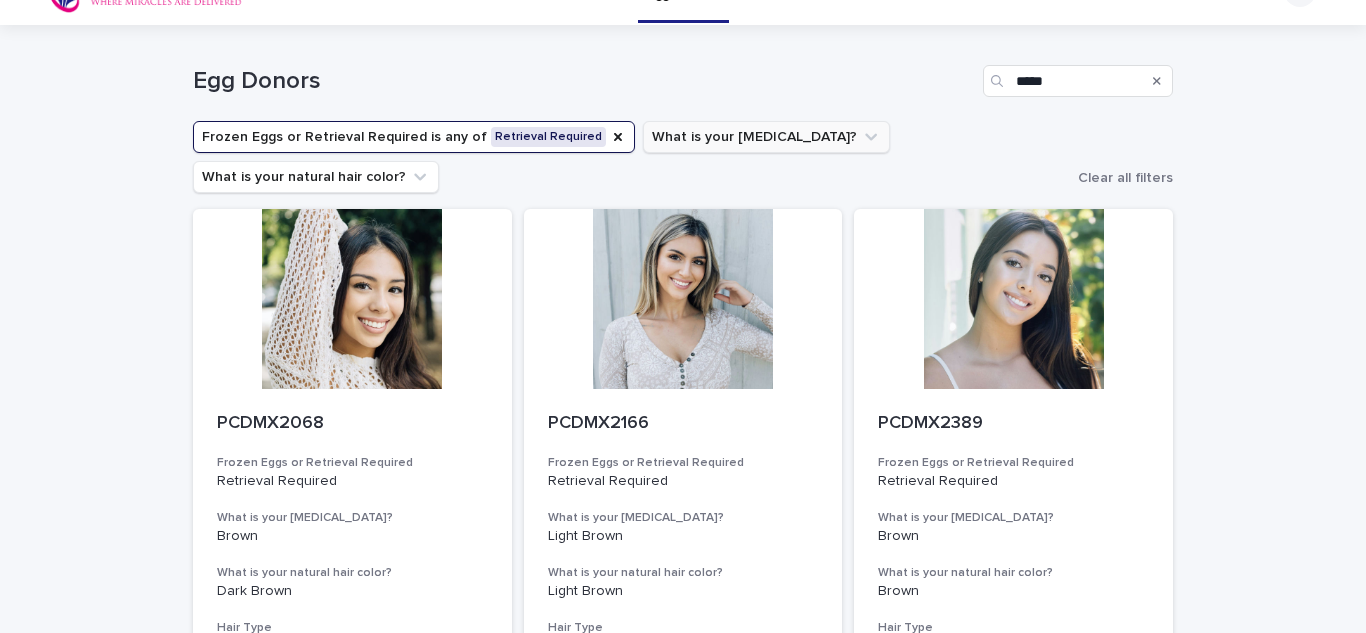 click 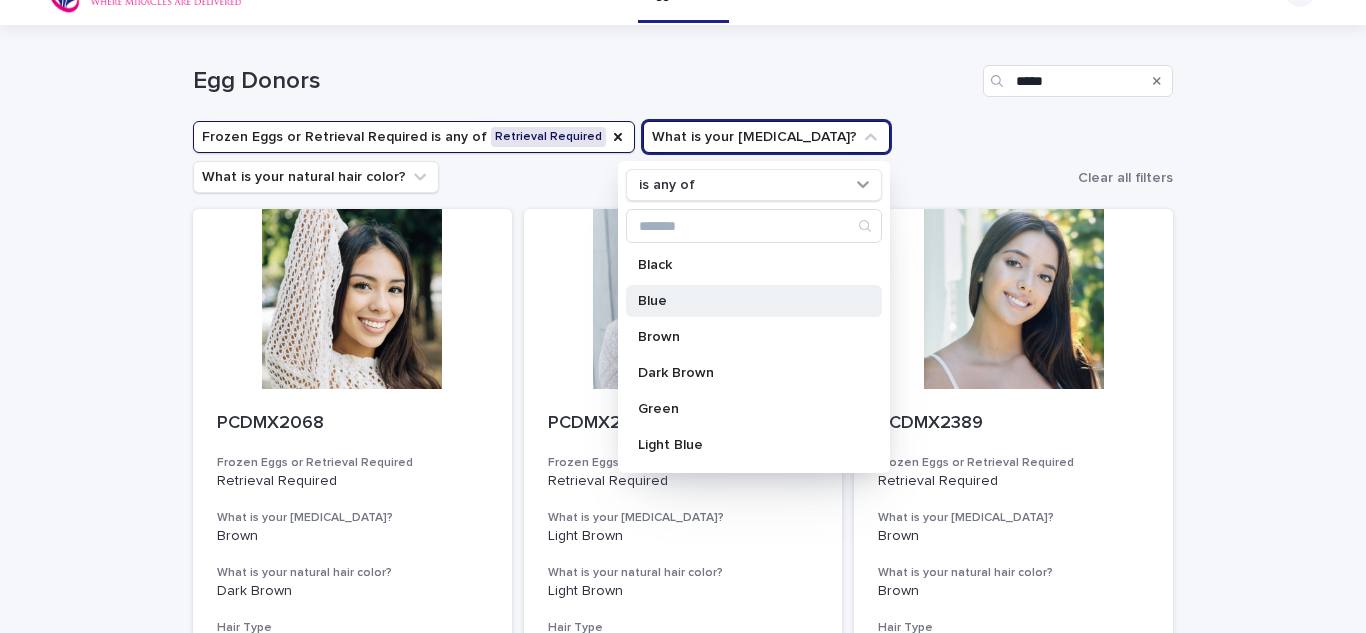 click on "Blue" at bounding box center (744, 301) 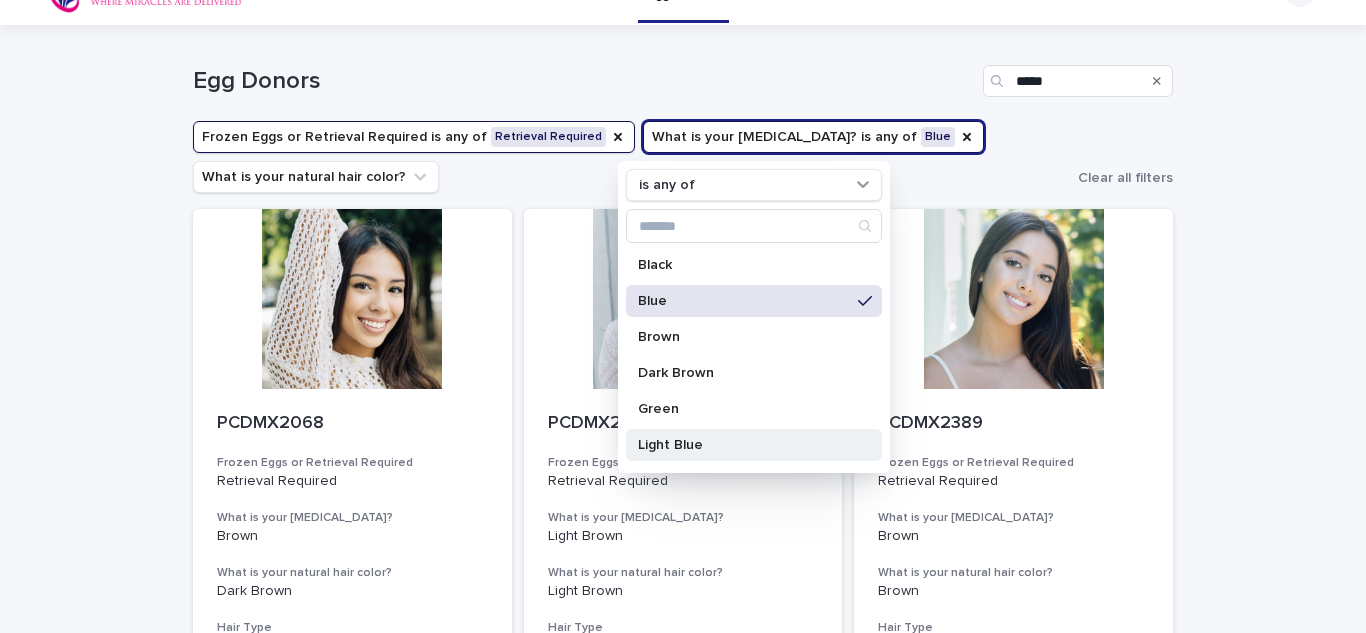 click on "Green" at bounding box center (744, 409) 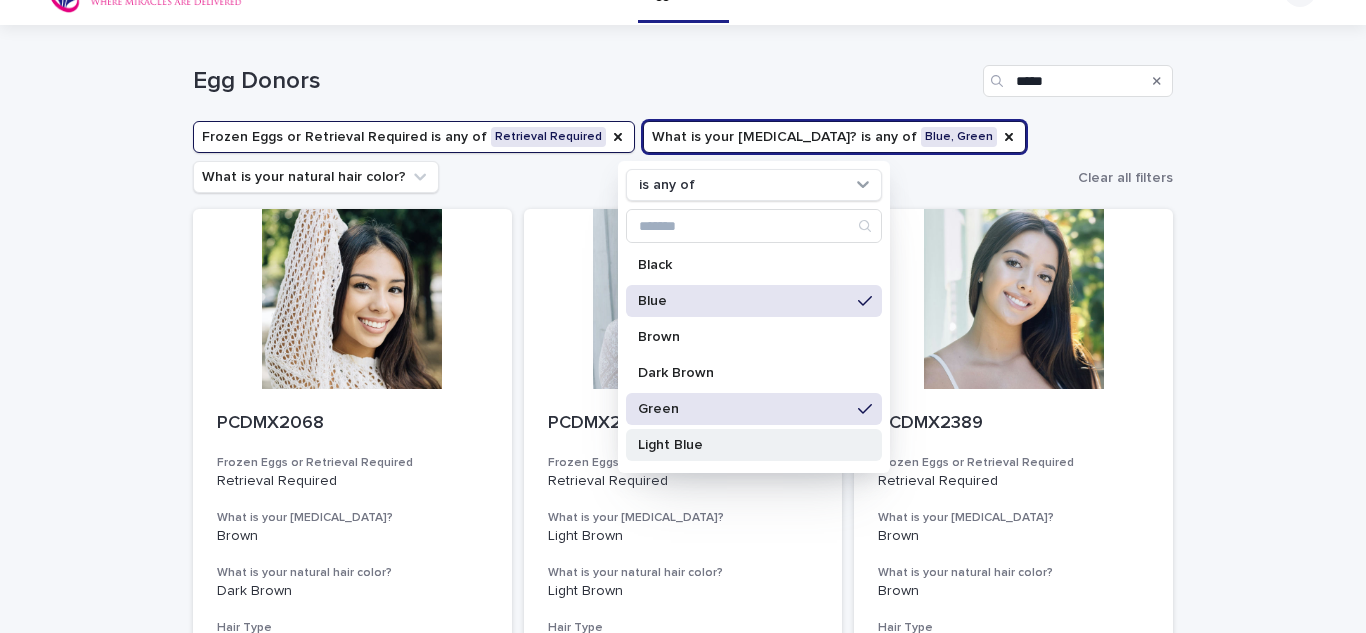 click on "Light Blue" at bounding box center (744, 445) 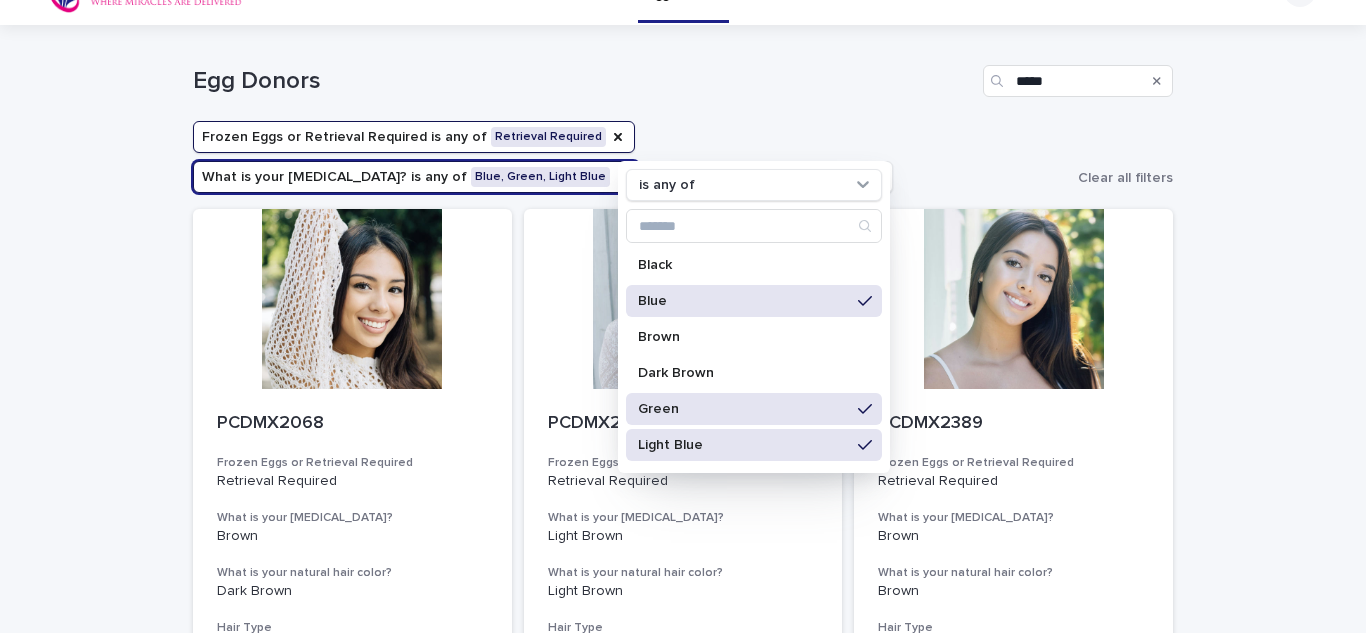 scroll, scrollTop: 121, scrollLeft: 0, axis: vertical 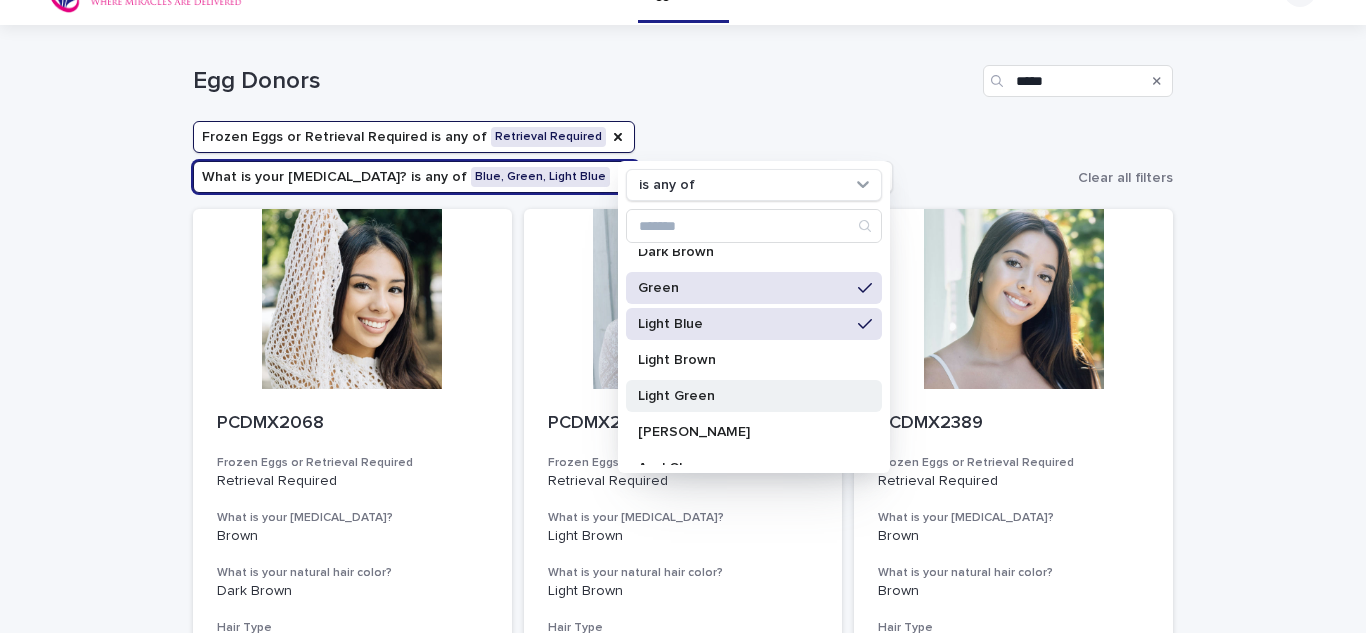 click on "Light Green" at bounding box center [744, 396] 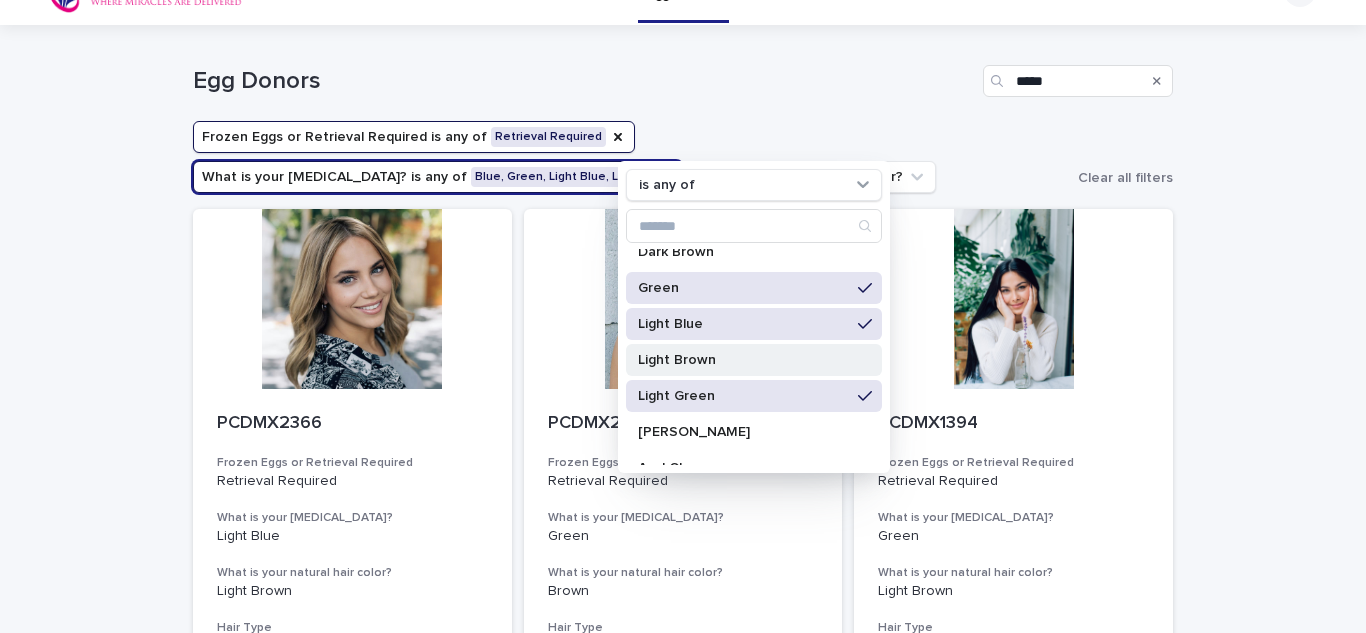 click on "Light Brown" at bounding box center (744, 360) 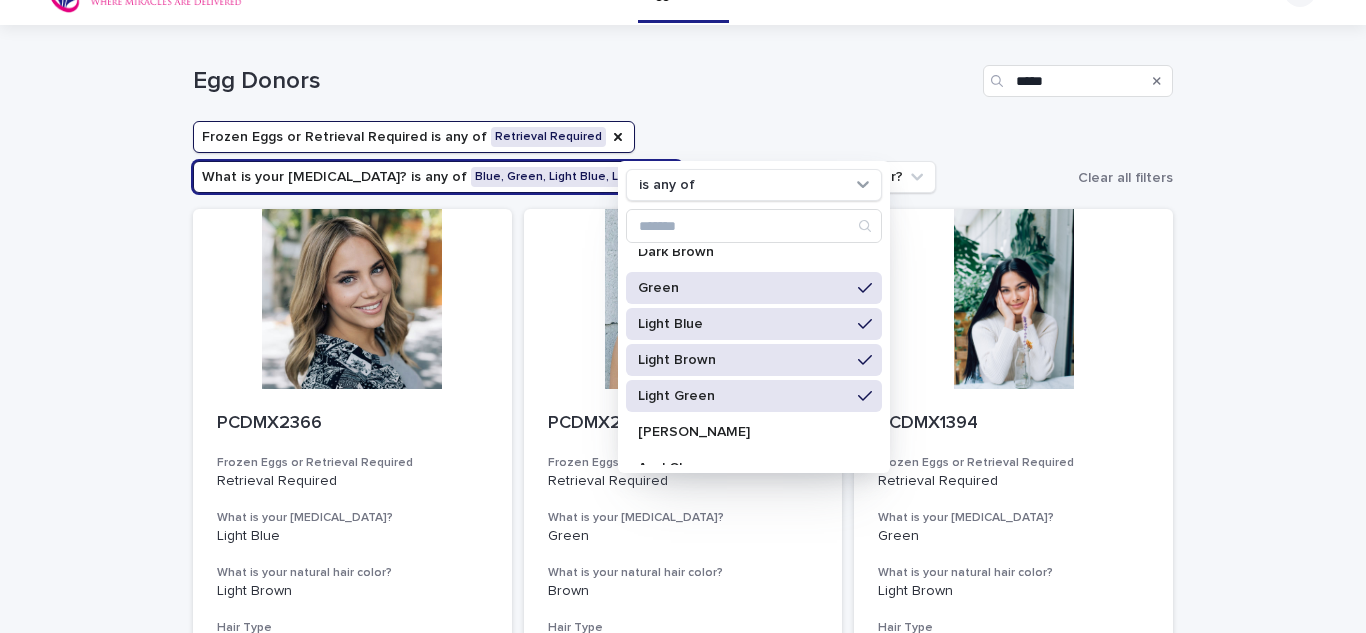 click on "Egg Donors" at bounding box center (584, 81) 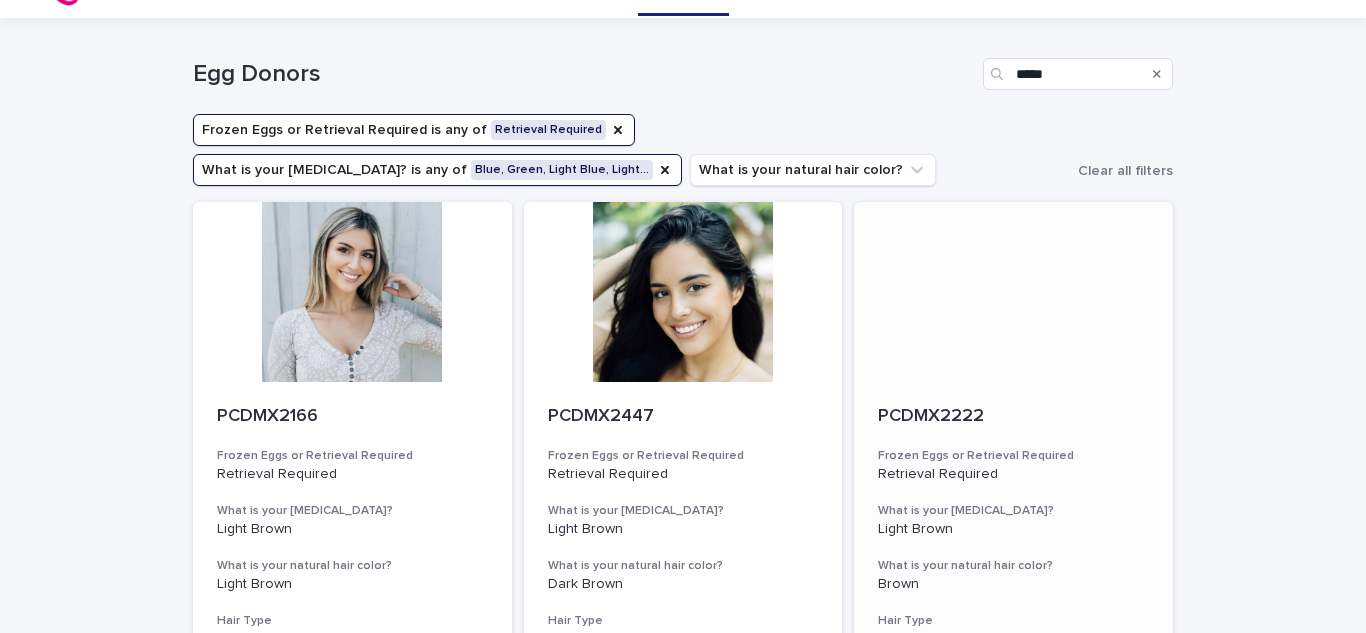 scroll, scrollTop: 49, scrollLeft: 0, axis: vertical 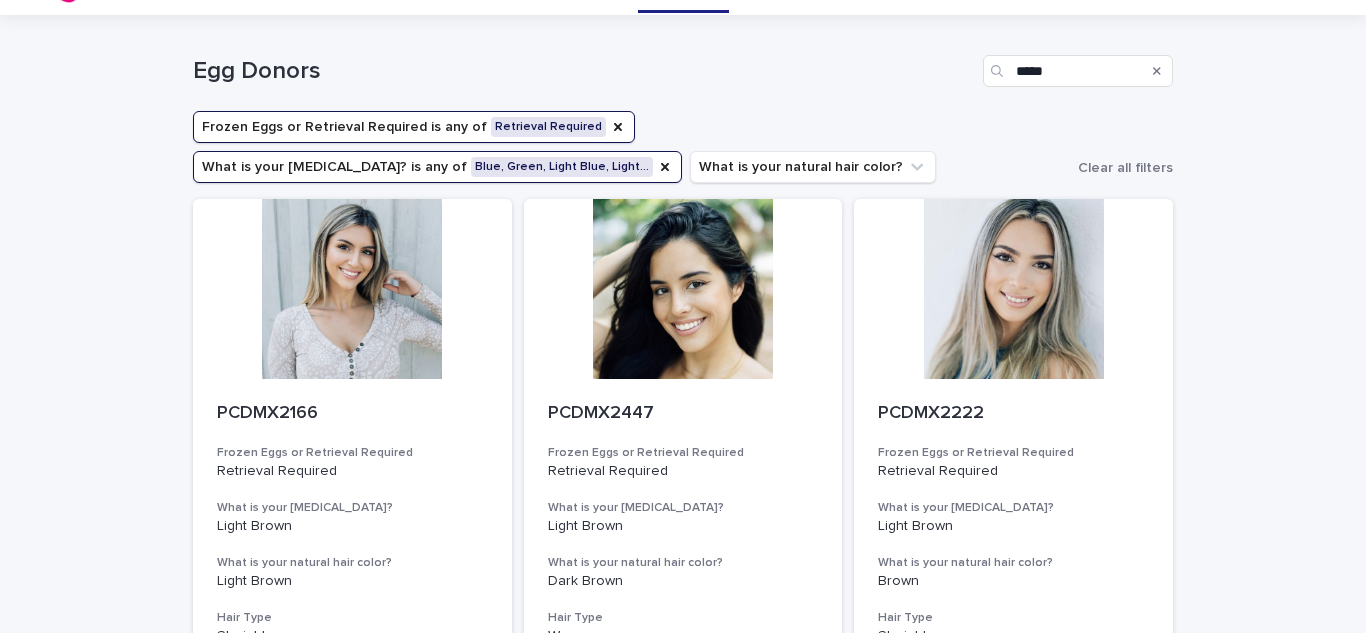 click on "What is your [MEDICAL_DATA]? is any of Blue, Green, Light Blue, Light…" at bounding box center [437, 167] 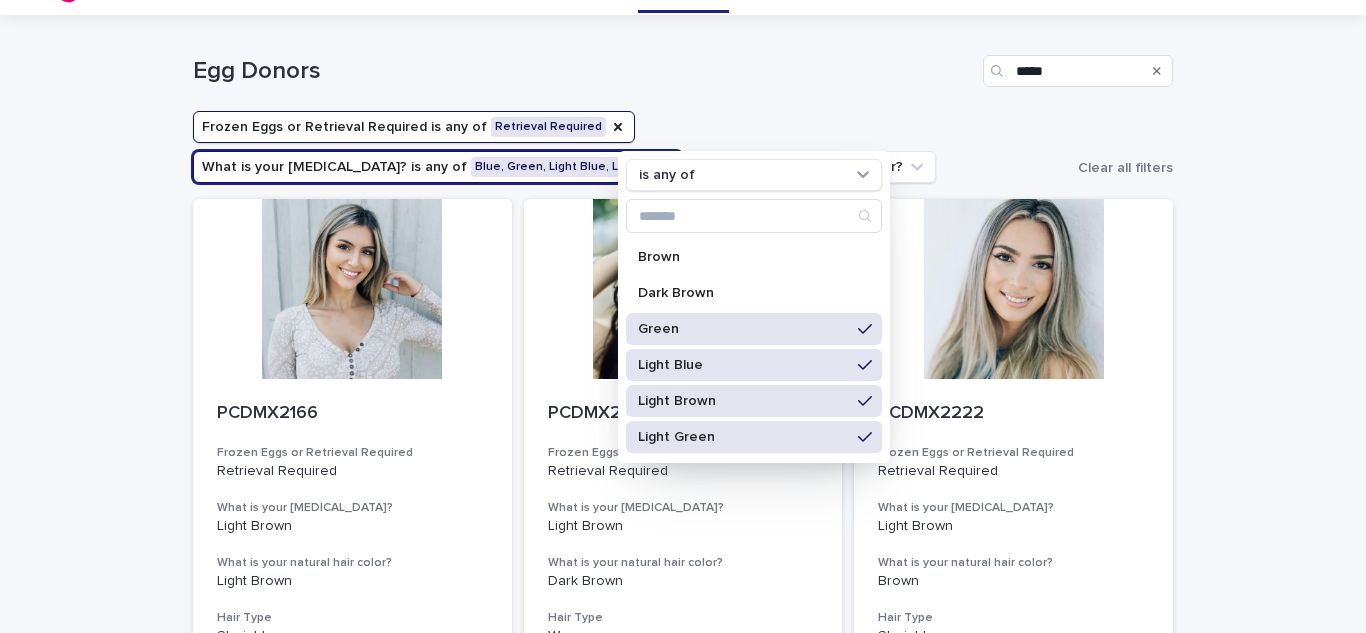 scroll, scrollTop: 79, scrollLeft: 0, axis: vertical 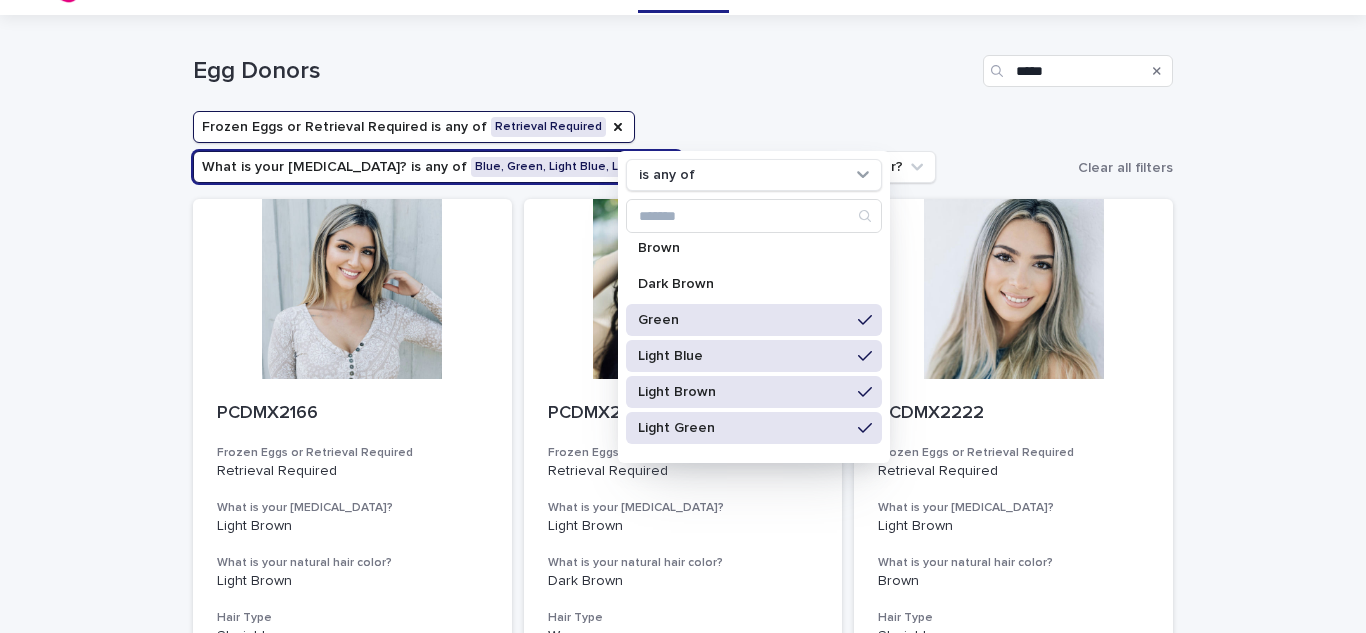 click 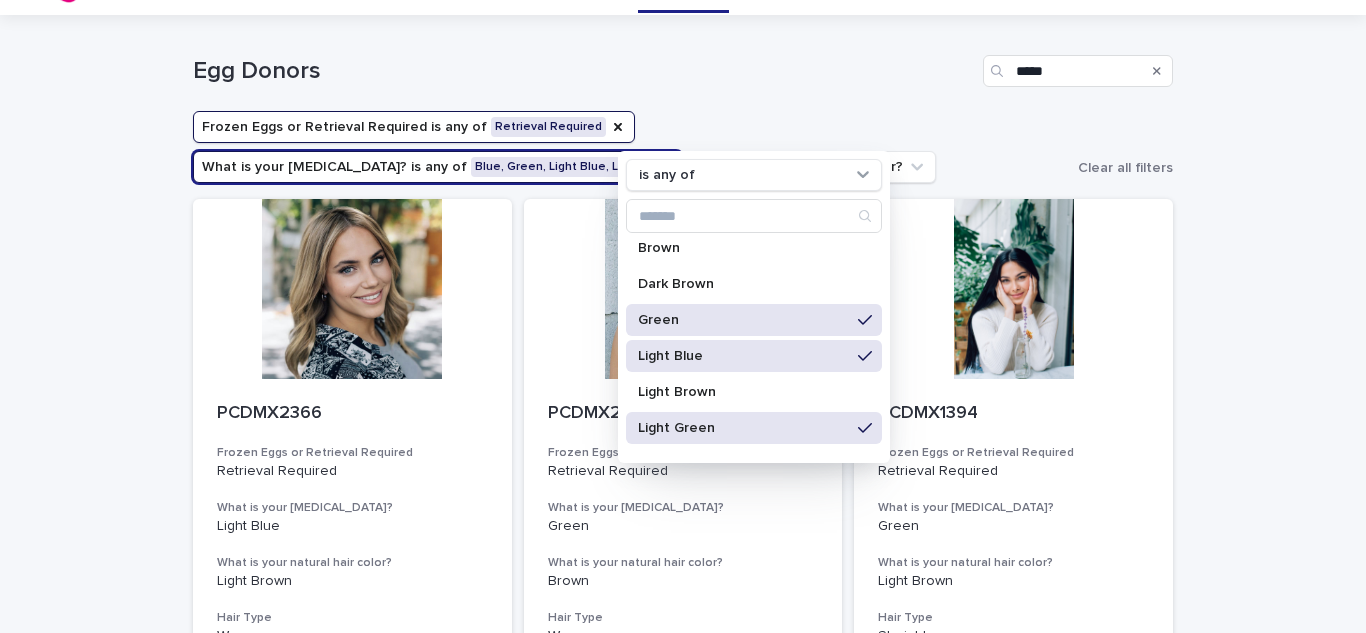 click on "Loading... Saving… Loading... Saving… Egg Donors ***** Frozen Eggs or Retrieval Required is any of Retrieval Required What is your [MEDICAL_DATA]? is any of Blue, Green, Light Blue, Light… is any of Black Blue Brown Dark Brown Green Light Blue Light Brown Light Green [PERSON_NAME] Azul [PERSON_NAME] Claro Azul [PERSON_NAME] Obscuro Verdes Verdes Claro Dark brown Light brown [PERSON_NAME] Negro What is your natural hair color? Clear all filters PCDMX2366 Frozen Eggs or Retrieval Required Retrieval Required What is your [MEDICAL_DATA]? Light Blue What is your natural hair color? Light Brown Hair Type Wavy How tall are you? (m) 1.6 Highest Education Level Bachelor's Degree  Body Type Slim PCDMX2179 Frozen Eggs or Retrieval Required Retrieval Required What is your [MEDICAL_DATA]? Green What is your natural hair color? Brown Hair Type Wavy How tall are you? (m) 1.68 Highest Education Level Bachelor's Degree  Body Type Slim PCDMX1394 Frozen Eggs or Retrieval Required Retrieval Required What is your [MEDICAL_DATA]? Green Light Brown Hair Type Straight" at bounding box center [683, 822] 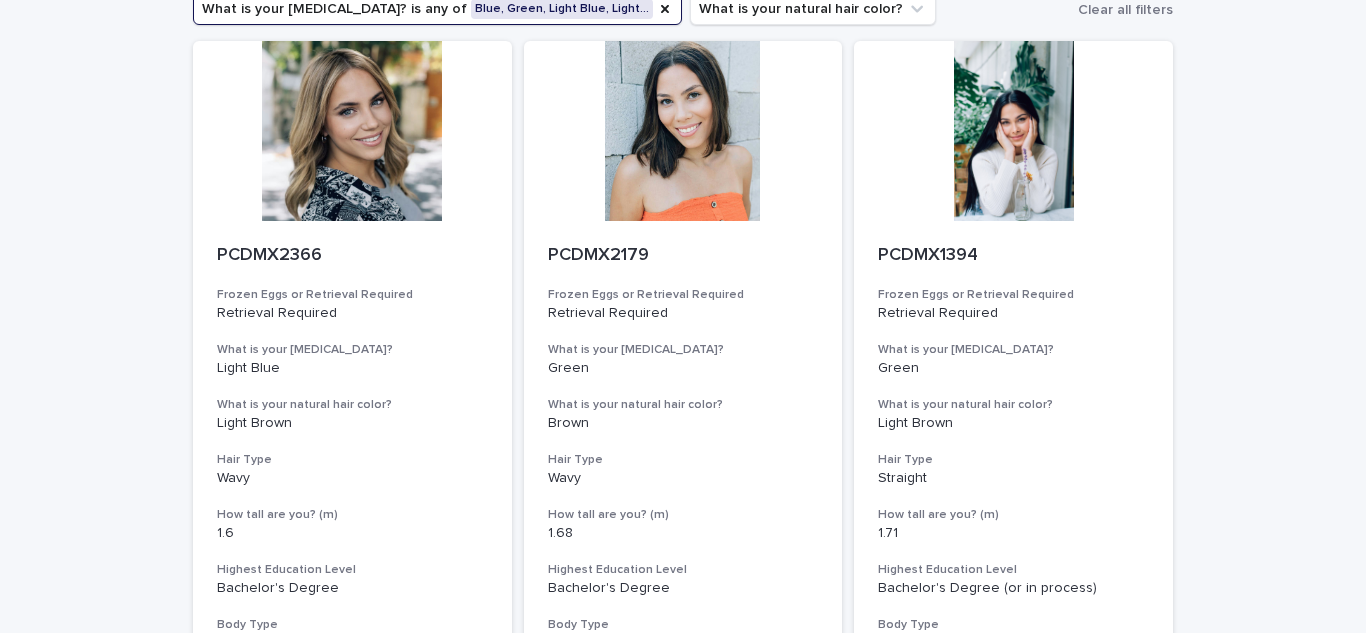 scroll, scrollTop: 0, scrollLeft: 0, axis: both 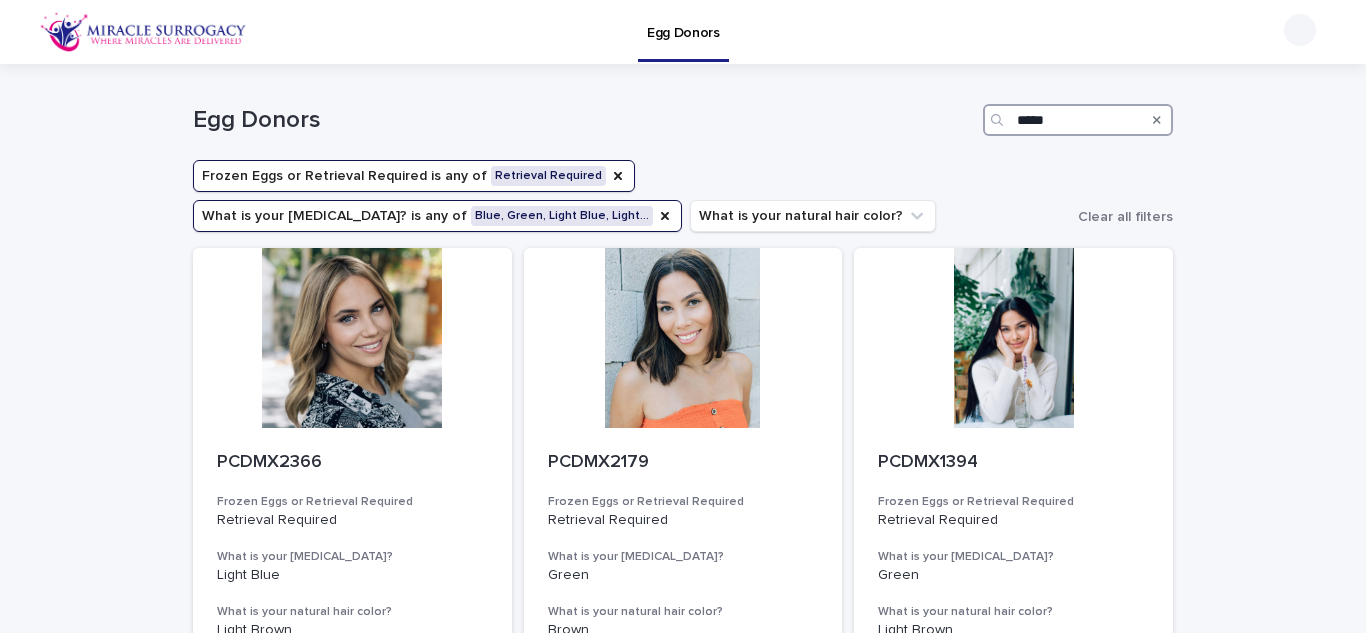 click on "*****" at bounding box center [1078, 120] 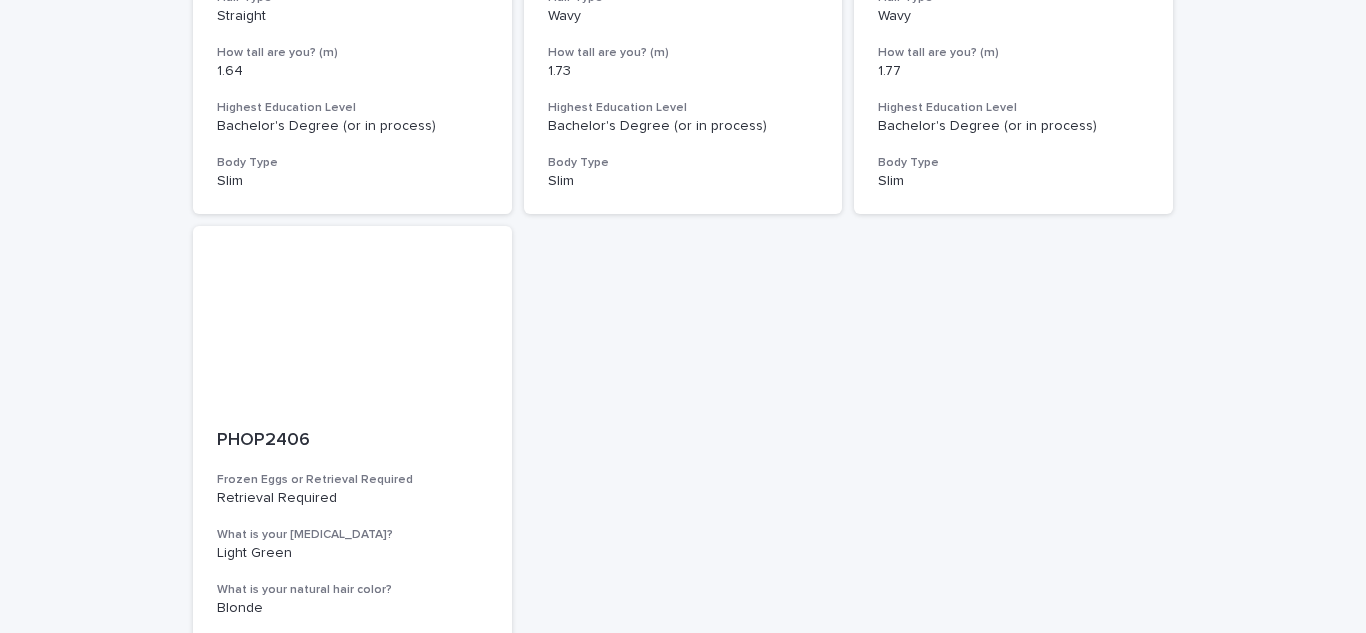 scroll, scrollTop: 1353, scrollLeft: 0, axis: vertical 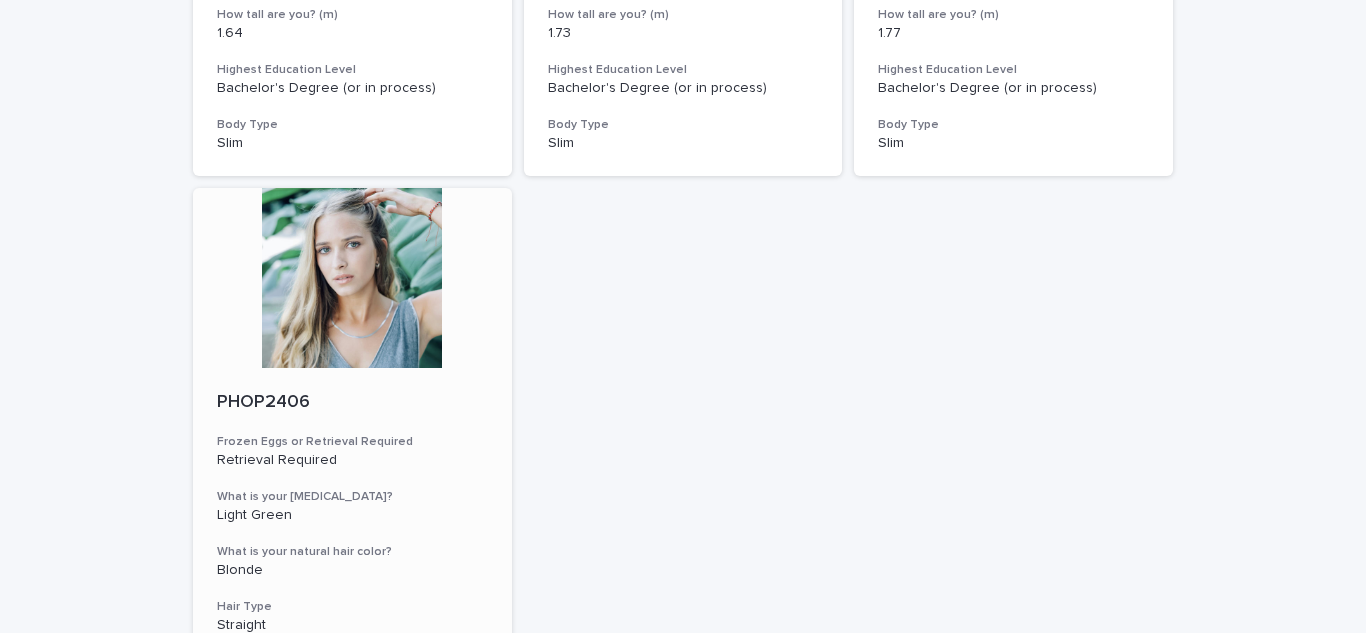 type on "****" 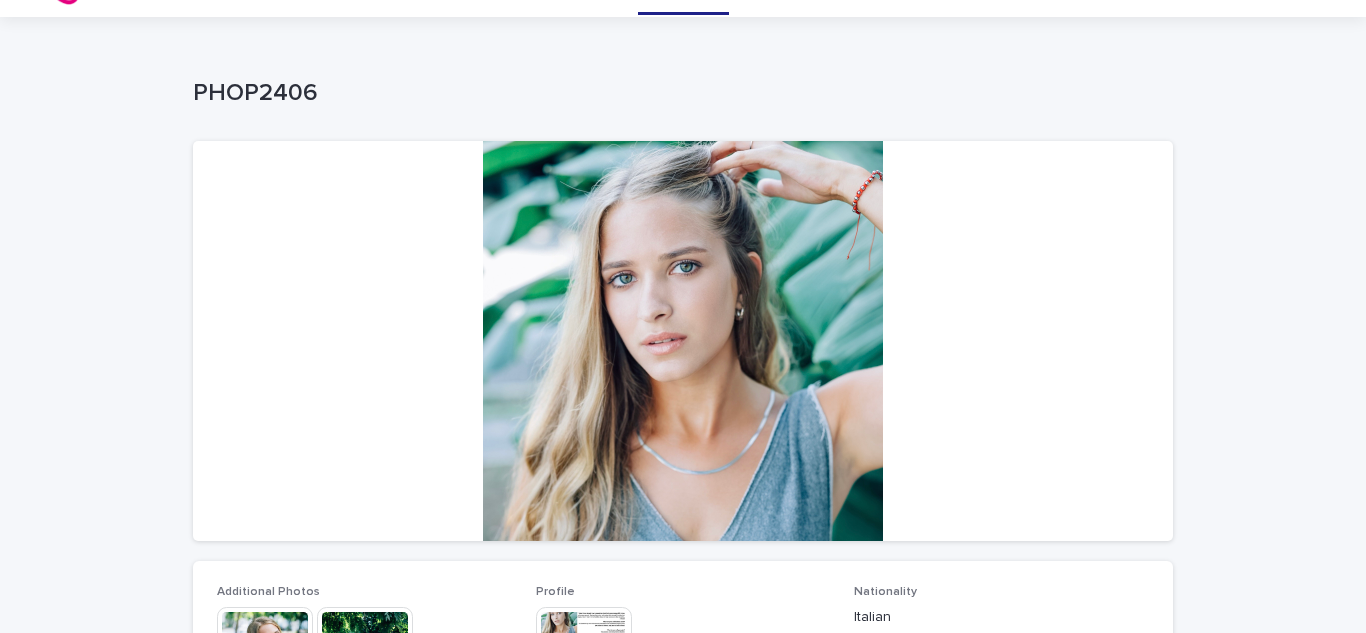 scroll, scrollTop: 0, scrollLeft: 0, axis: both 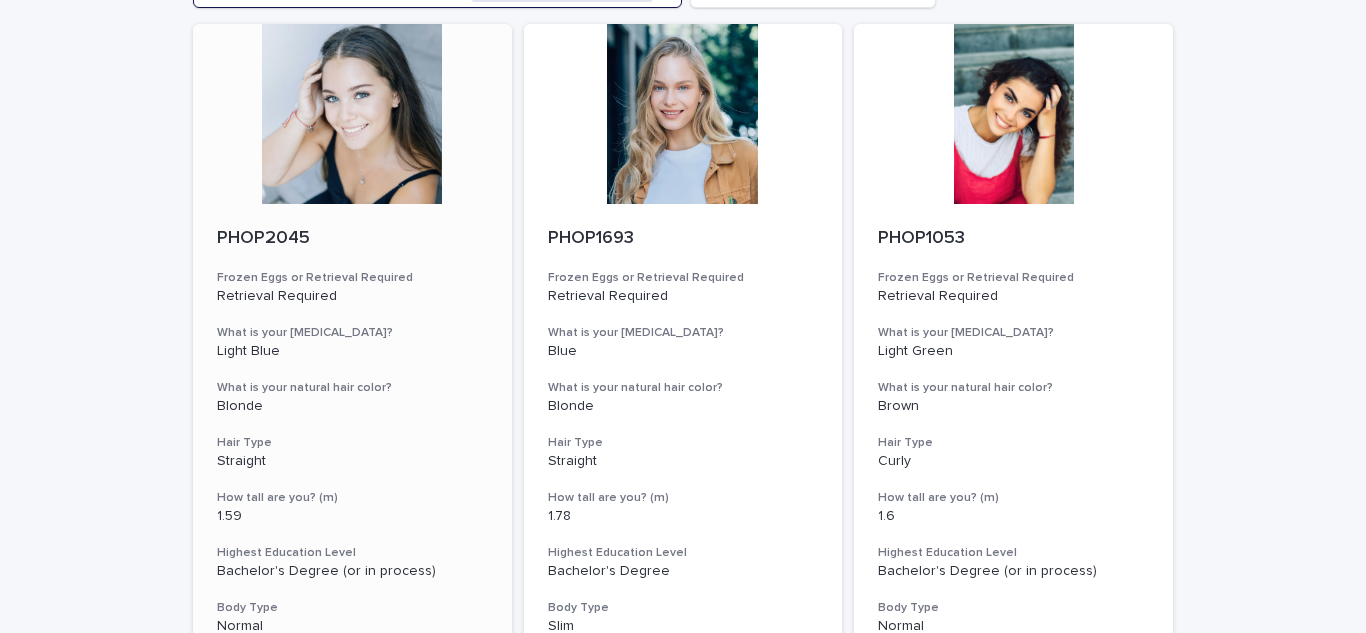 click at bounding box center (352, 114) 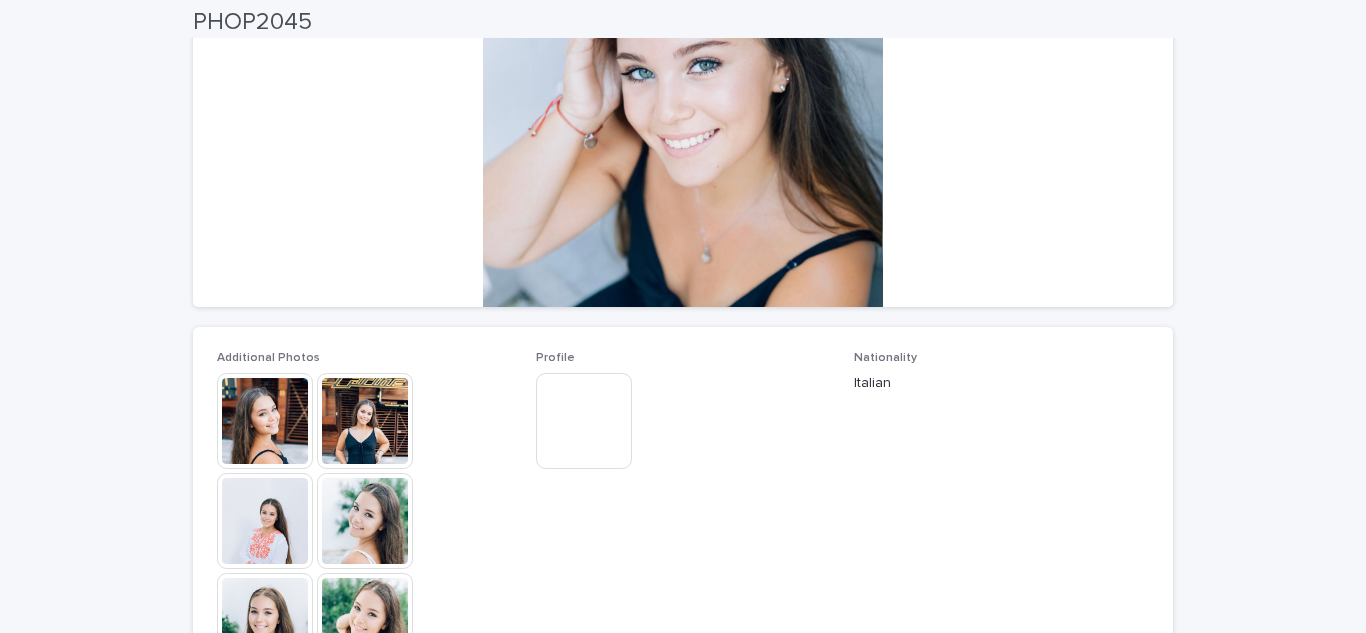 scroll, scrollTop: 282, scrollLeft: 0, axis: vertical 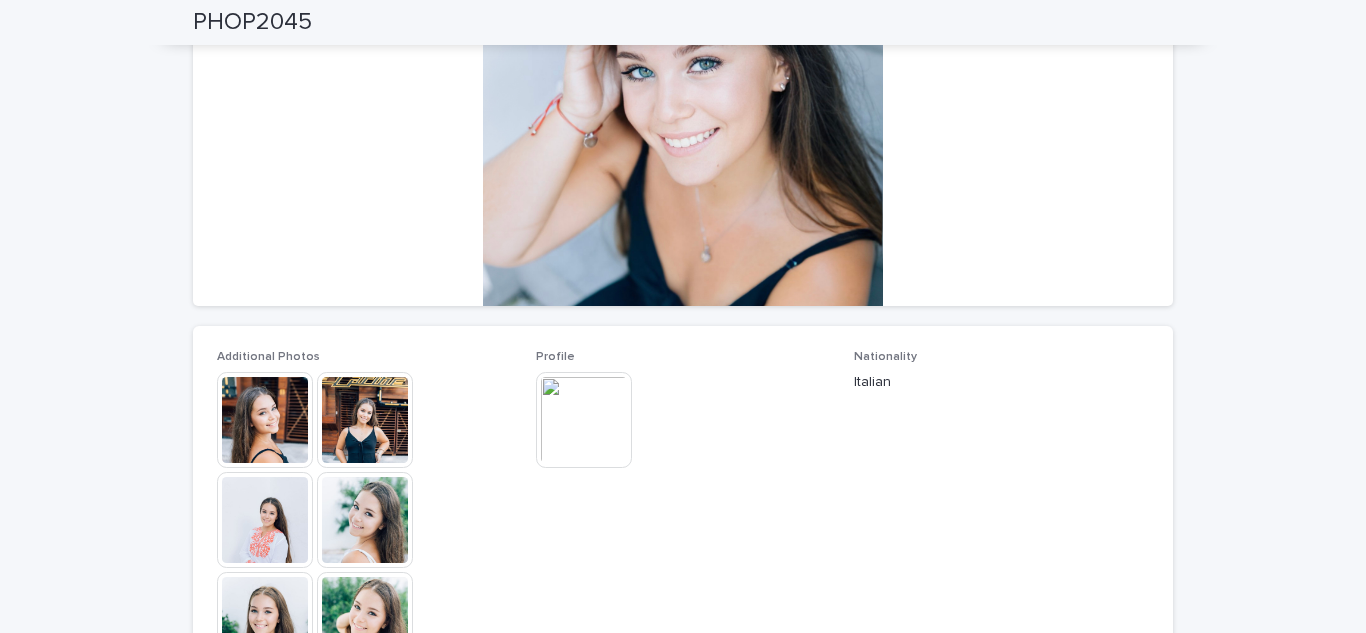 click at bounding box center [584, 420] 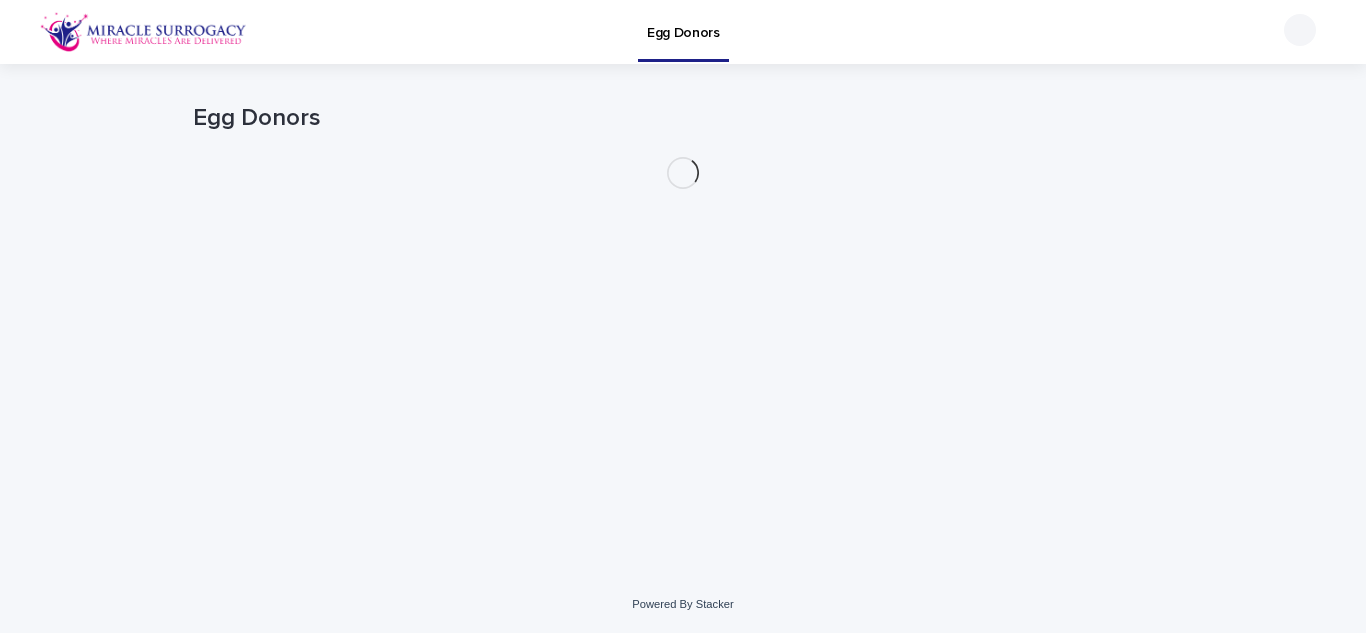 scroll, scrollTop: 0, scrollLeft: 0, axis: both 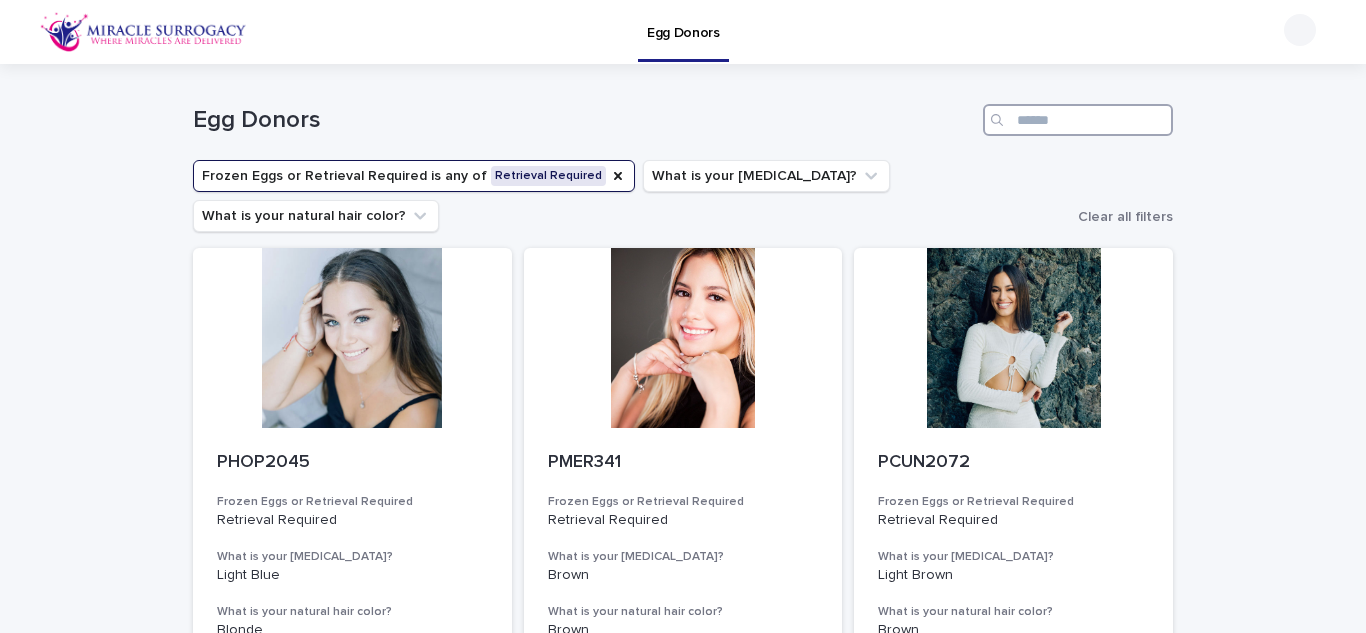 click at bounding box center (1078, 120) 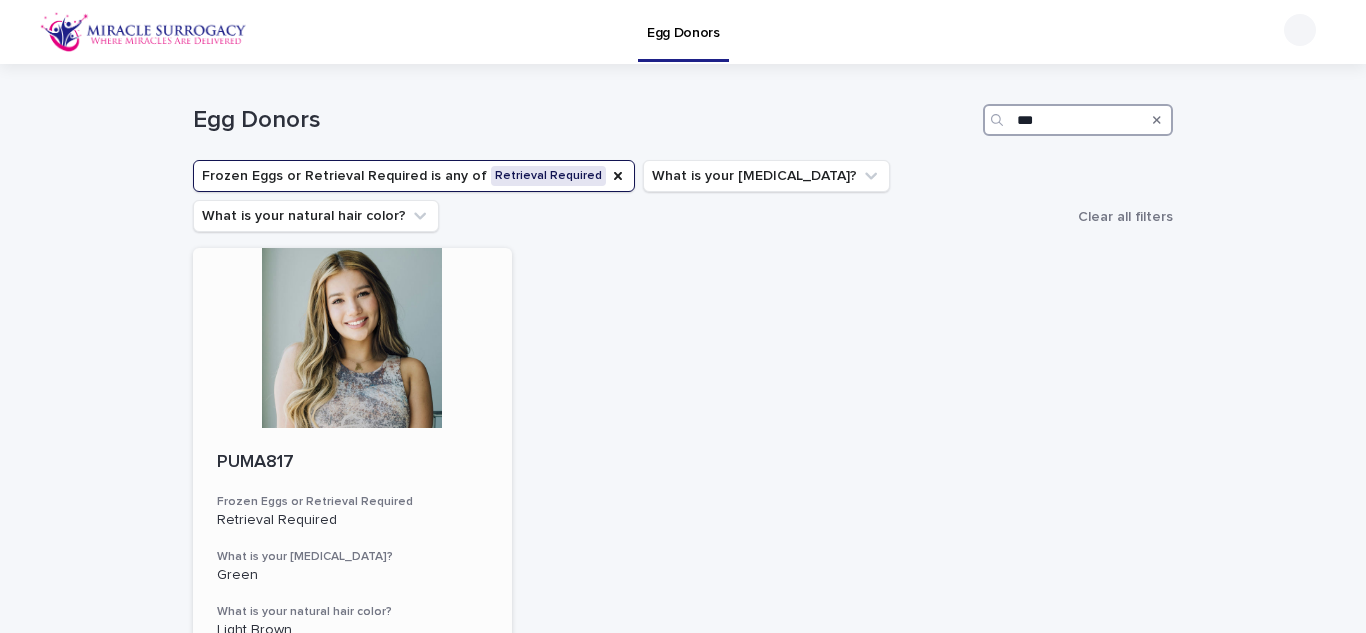 type on "***" 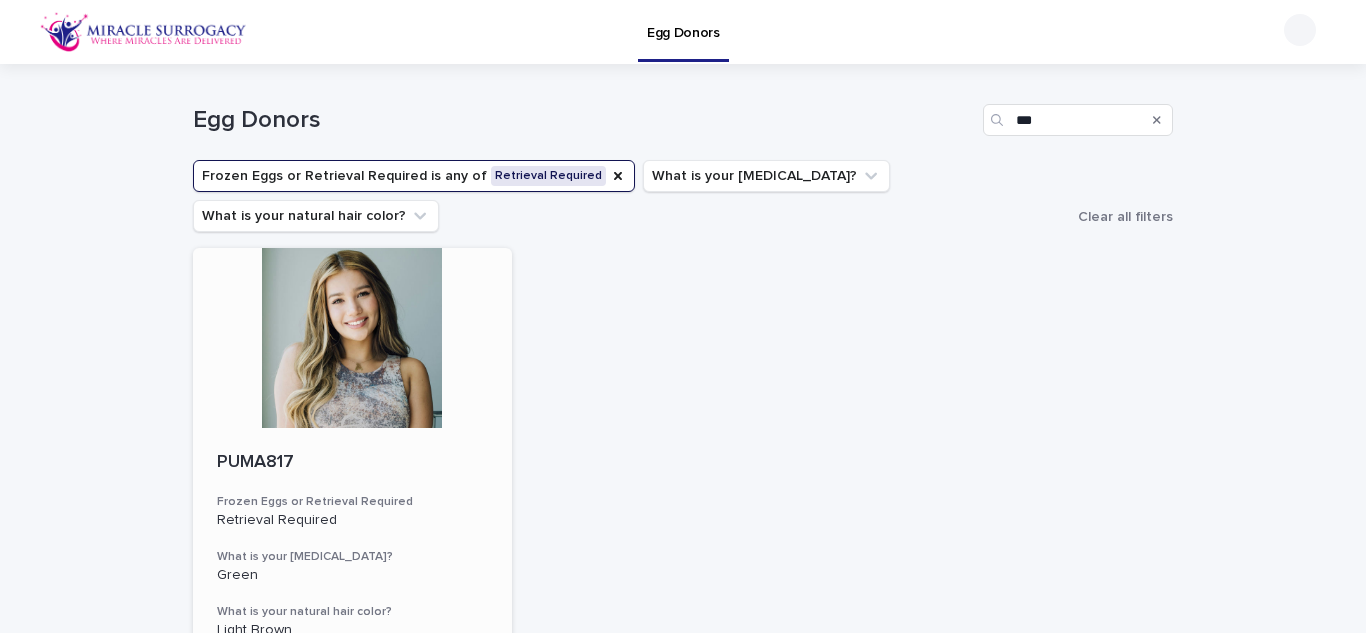 click at bounding box center [352, 338] 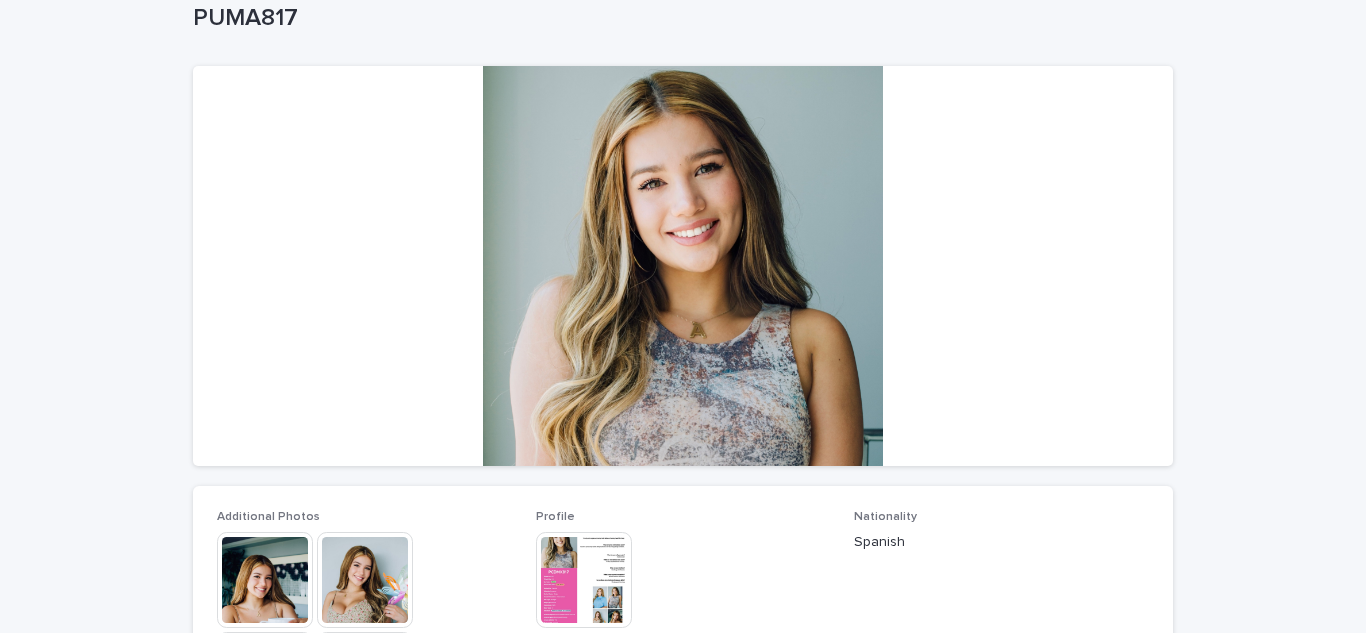 scroll, scrollTop: 130, scrollLeft: 0, axis: vertical 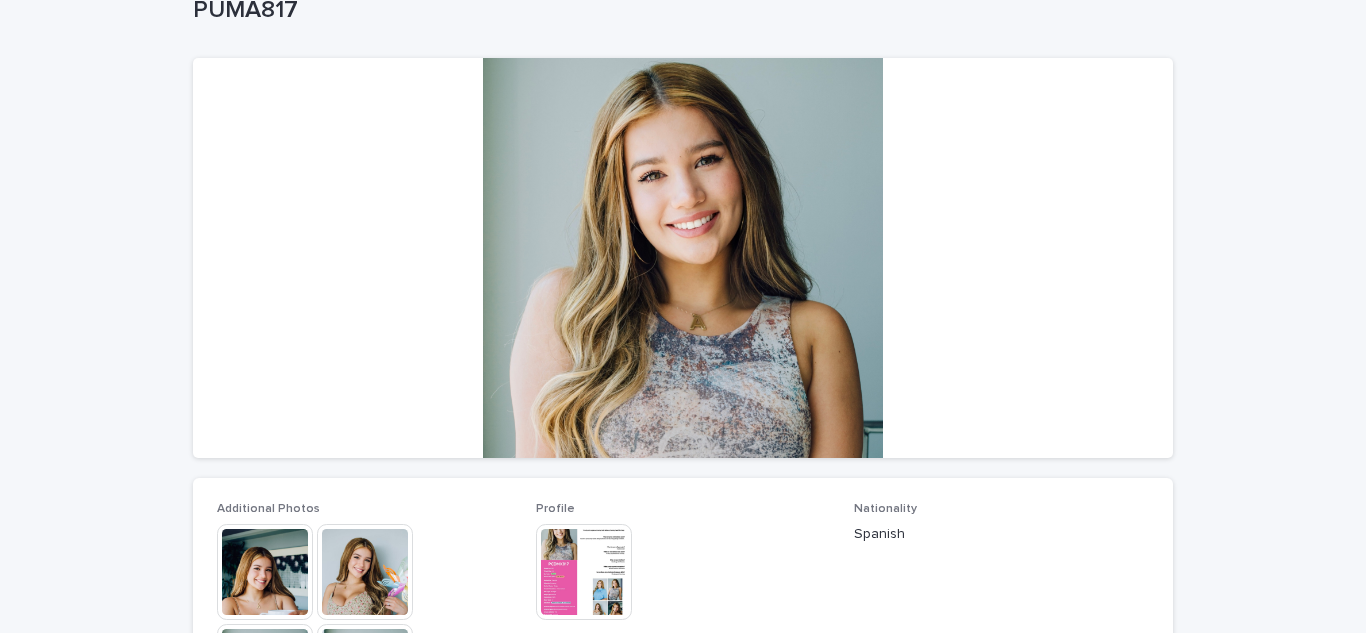 click at bounding box center (265, 572) 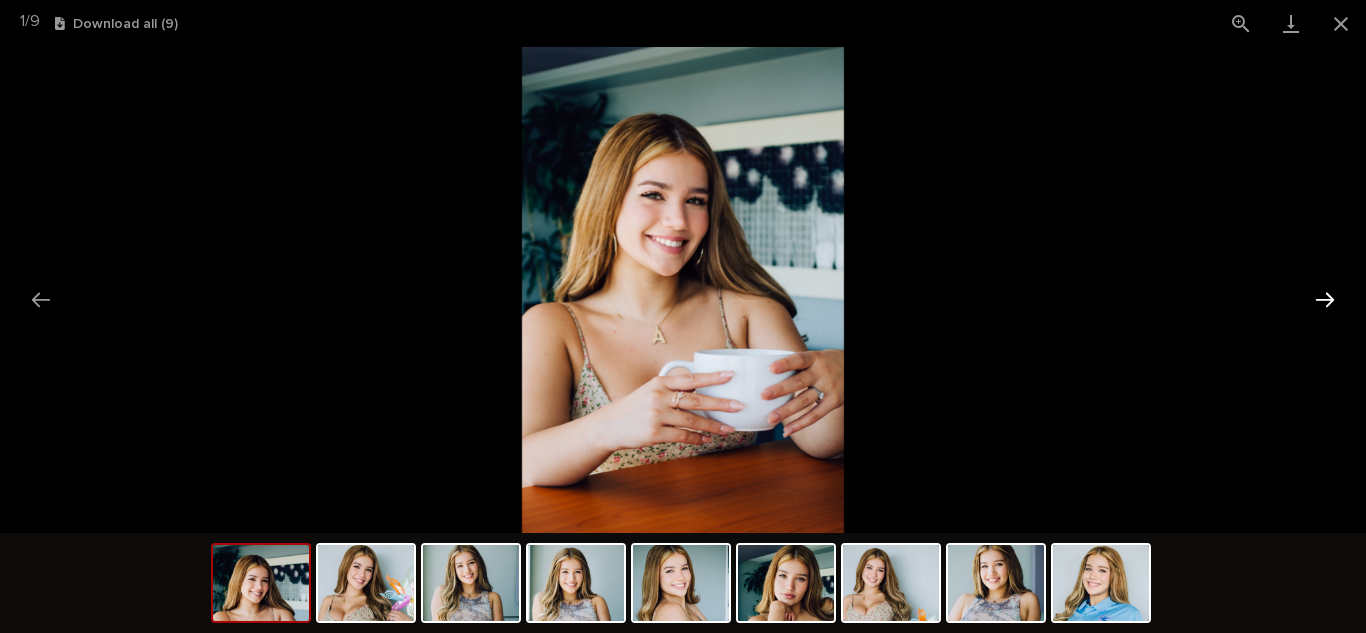click at bounding box center (1325, 299) 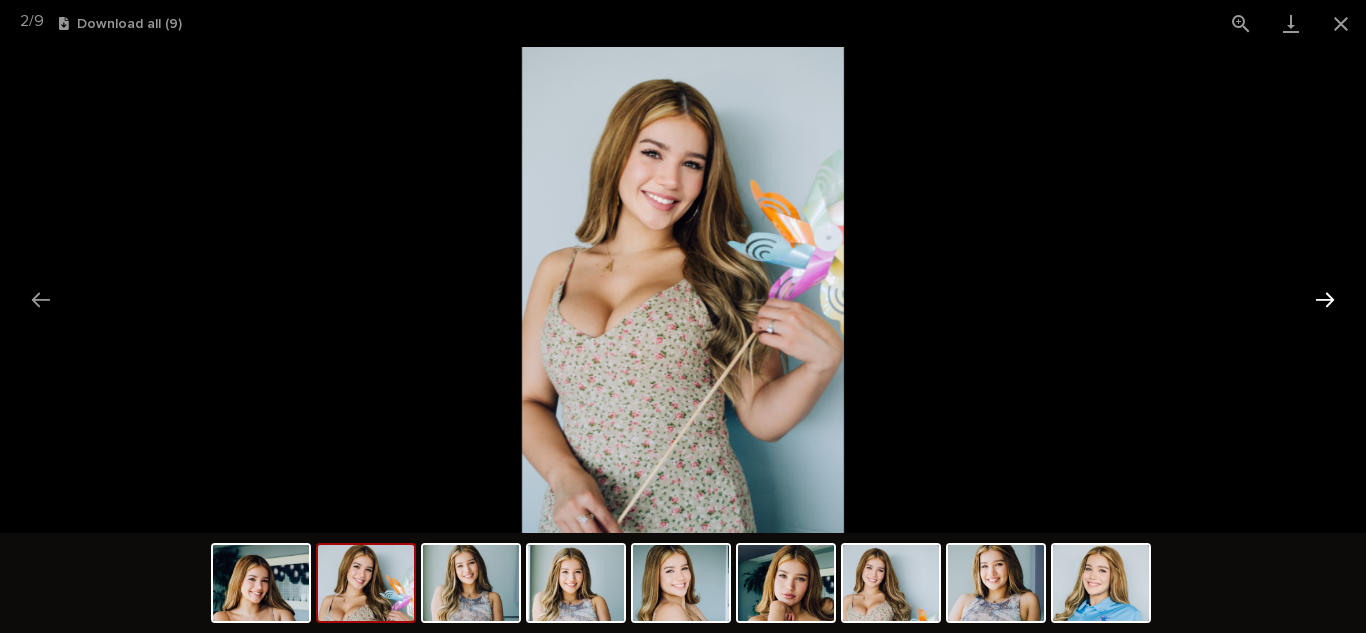 click at bounding box center [1325, 299] 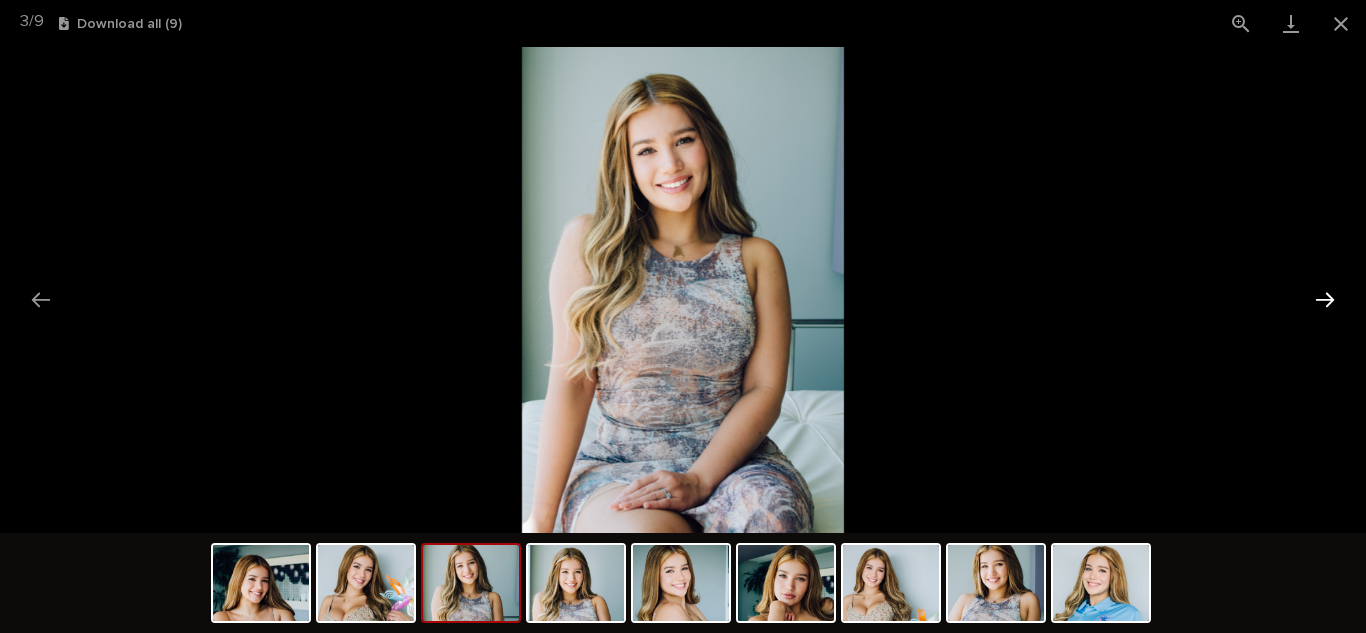 click at bounding box center [1325, 299] 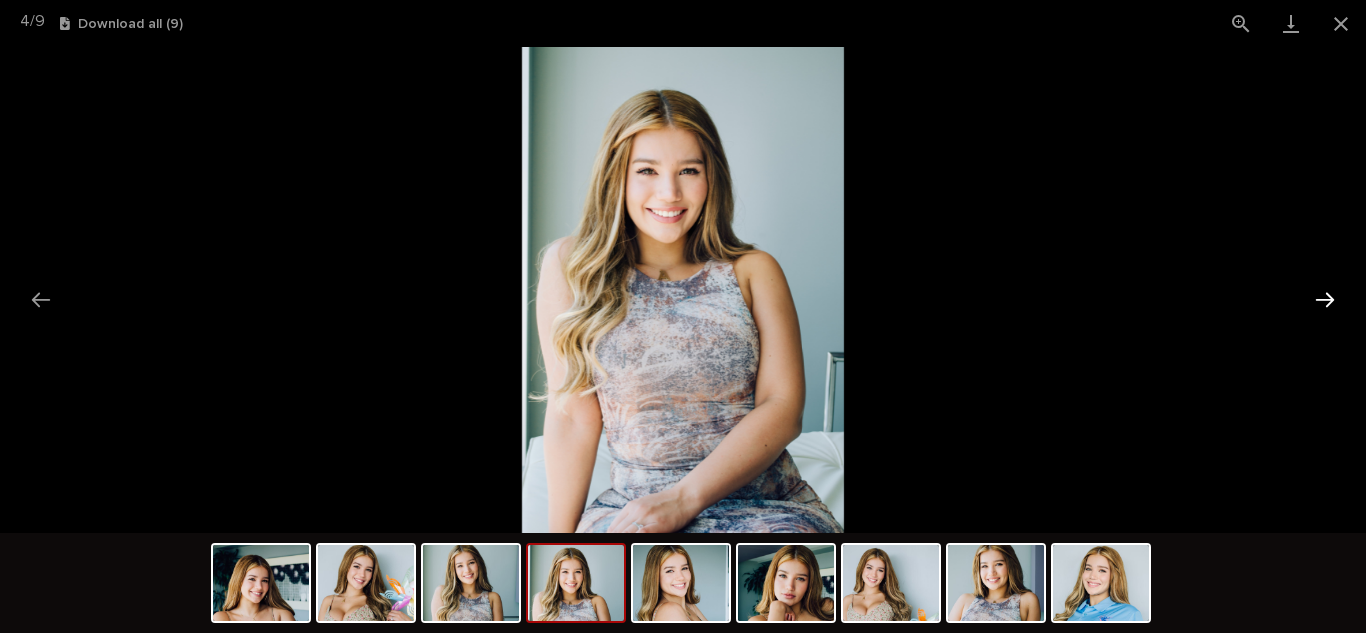 click at bounding box center (1325, 299) 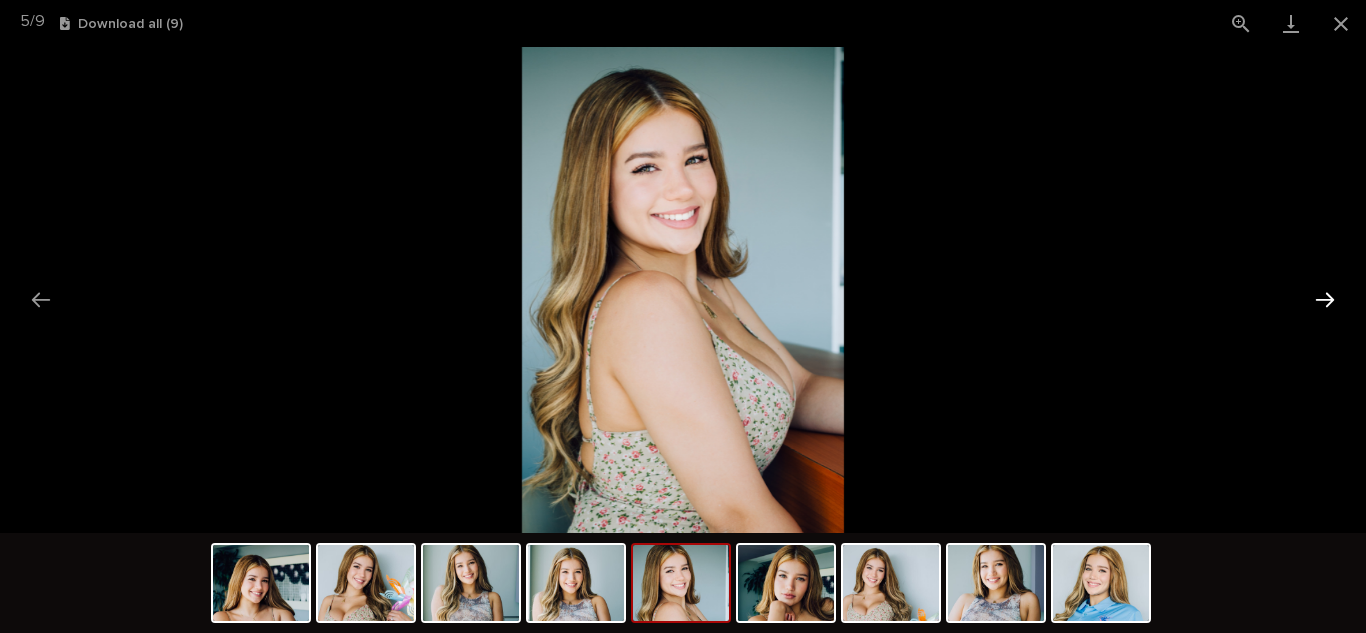 click at bounding box center [1325, 299] 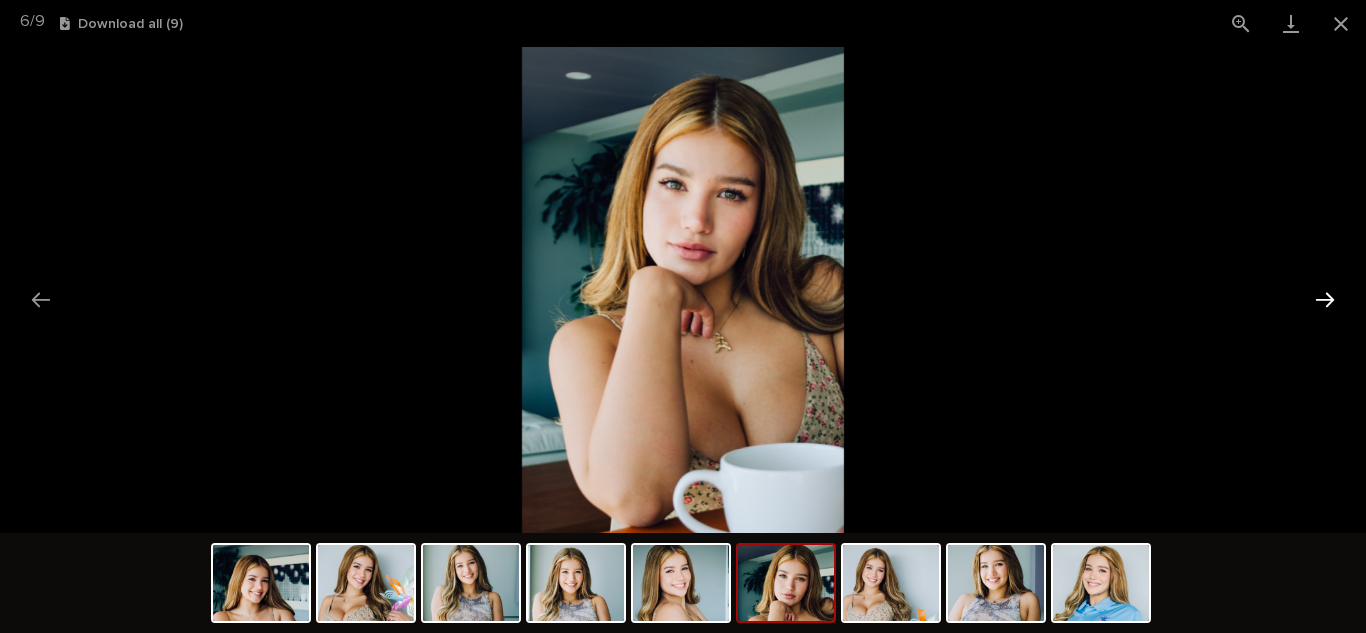 click at bounding box center [1325, 299] 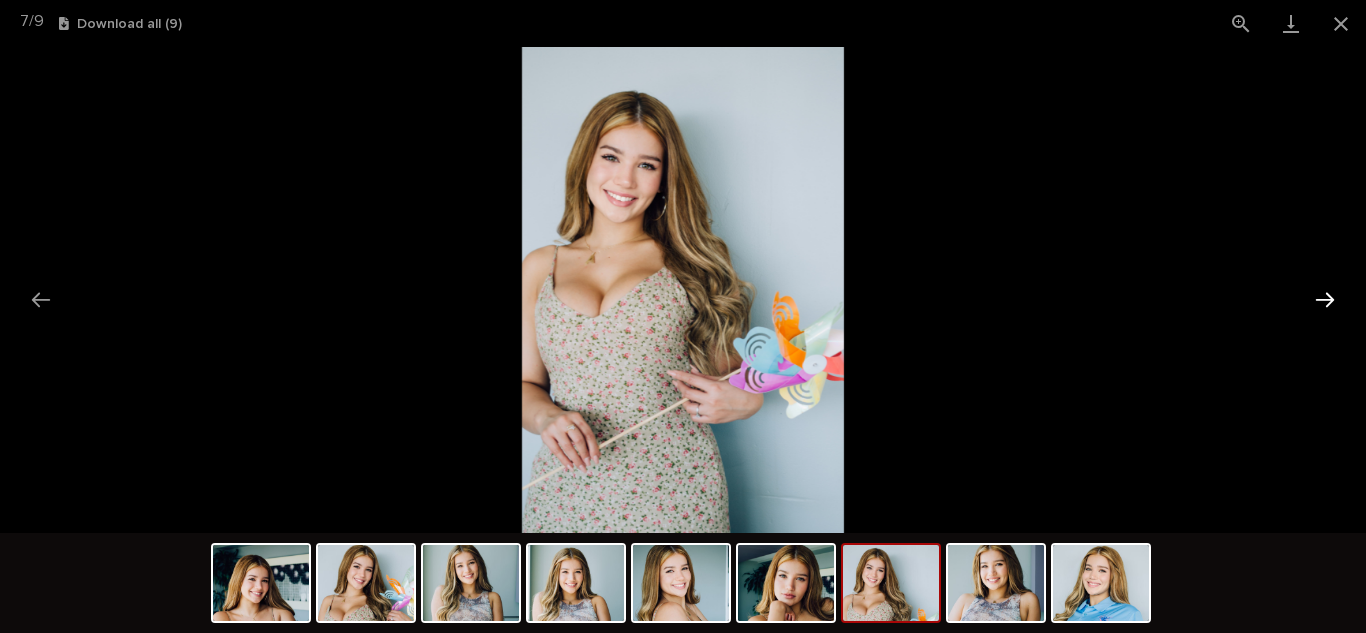 click at bounding box center [1325, 299] 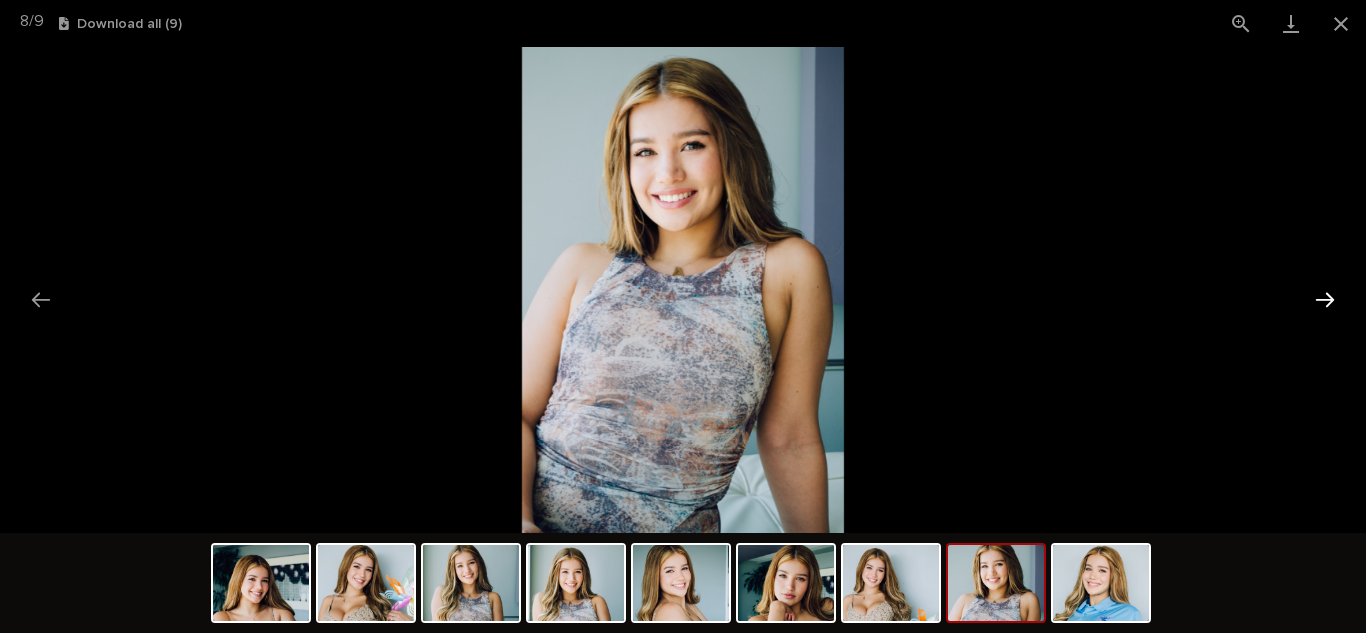 click at bounding box center (1325, 299) 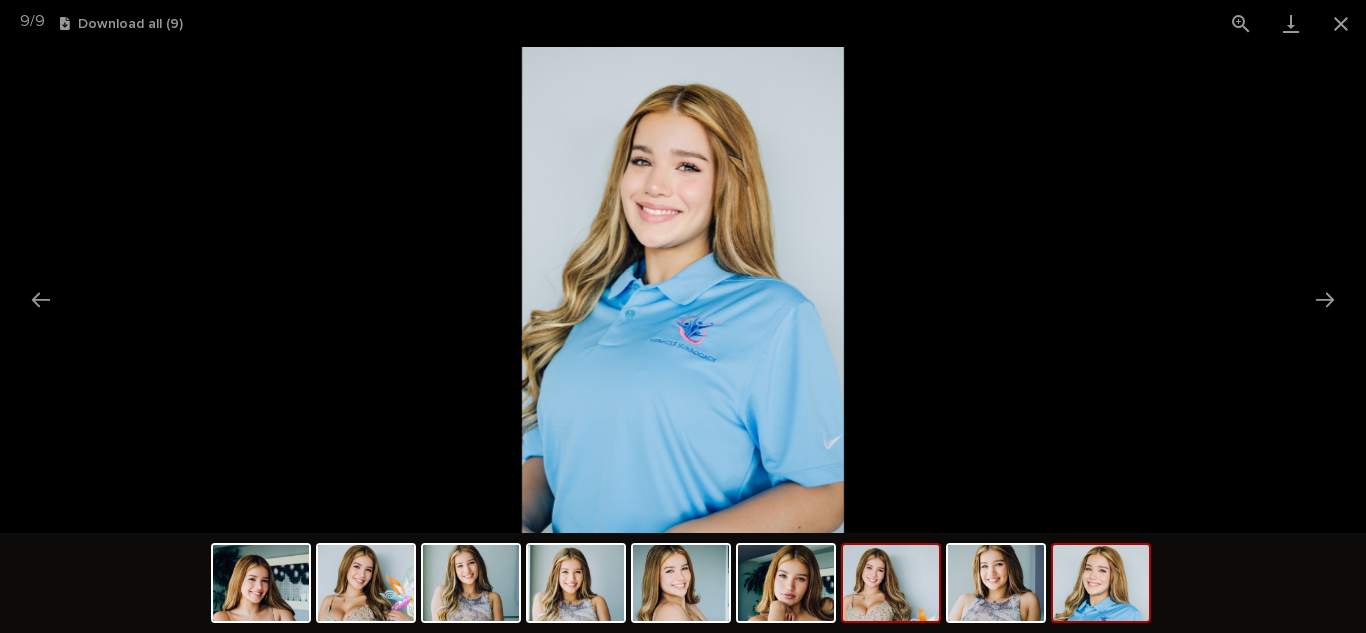 click at bounding box center [891, 583] 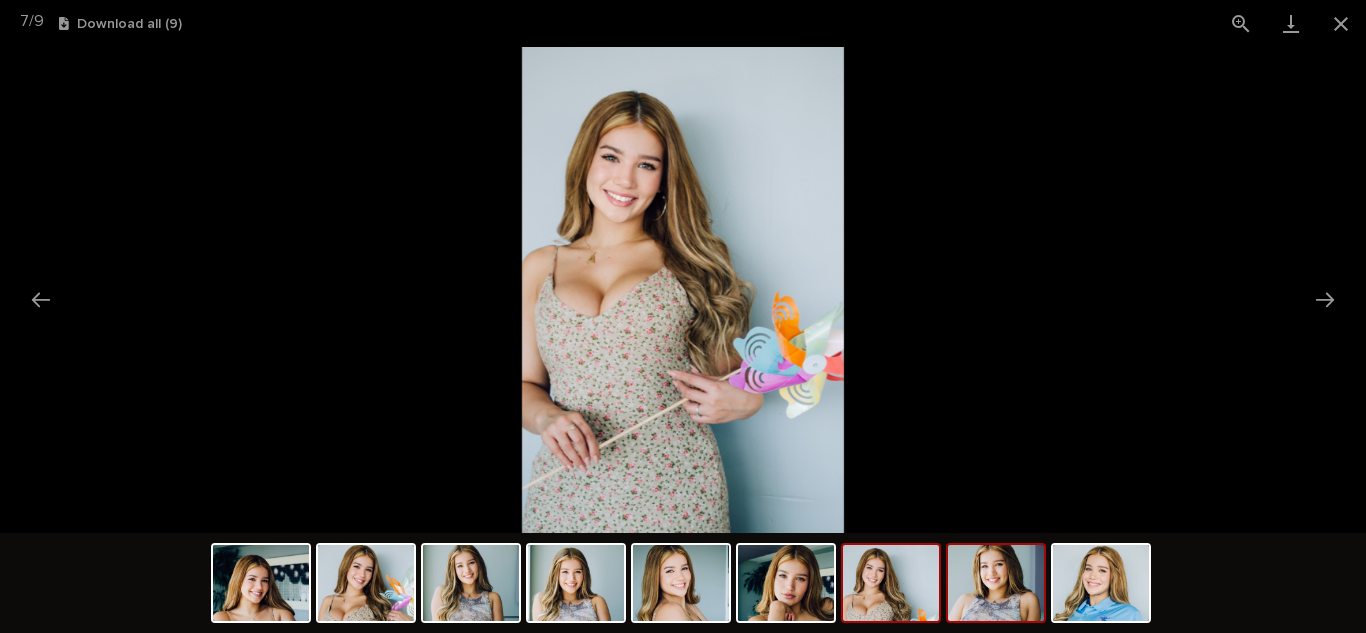 click at bounding box center [996, 583] 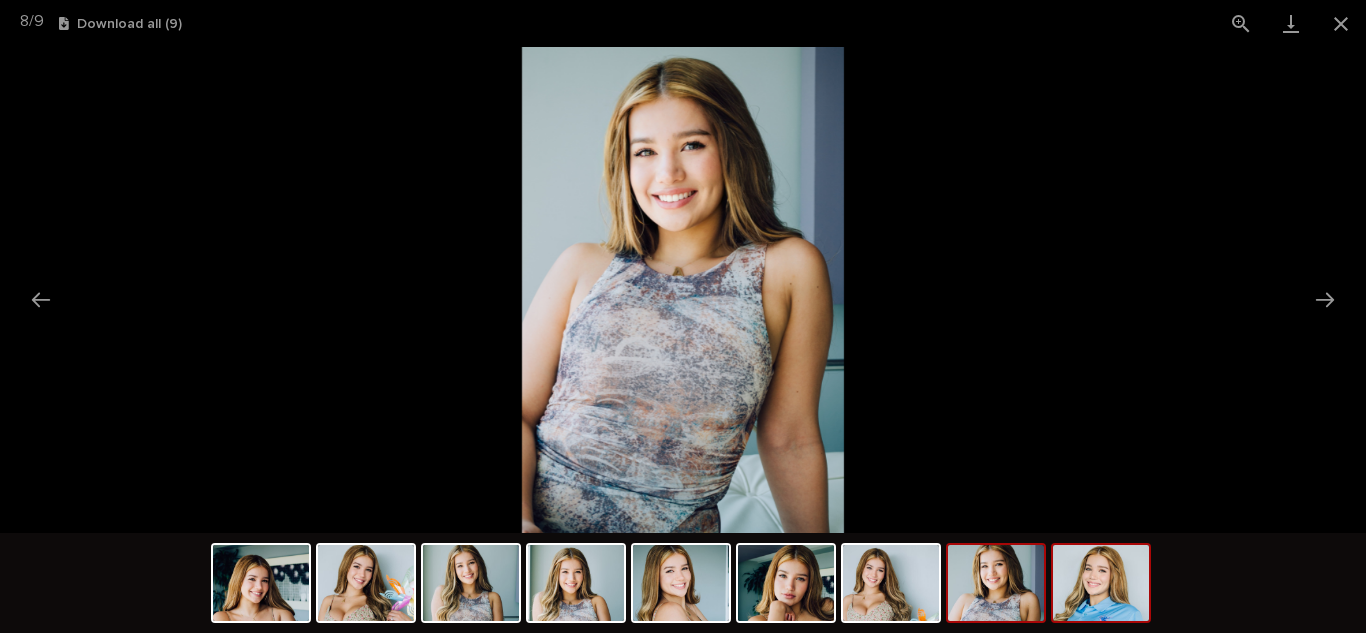 click at bounding box center [1101, 583] 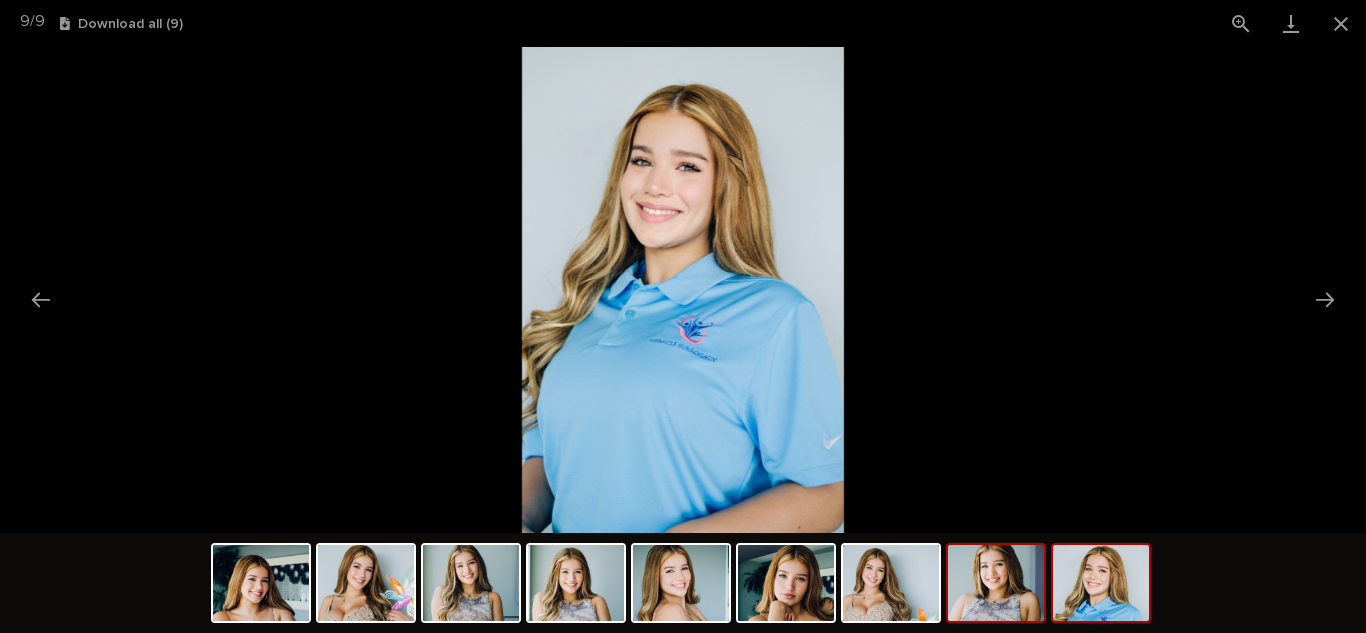 click at bounding box center (996, 583) 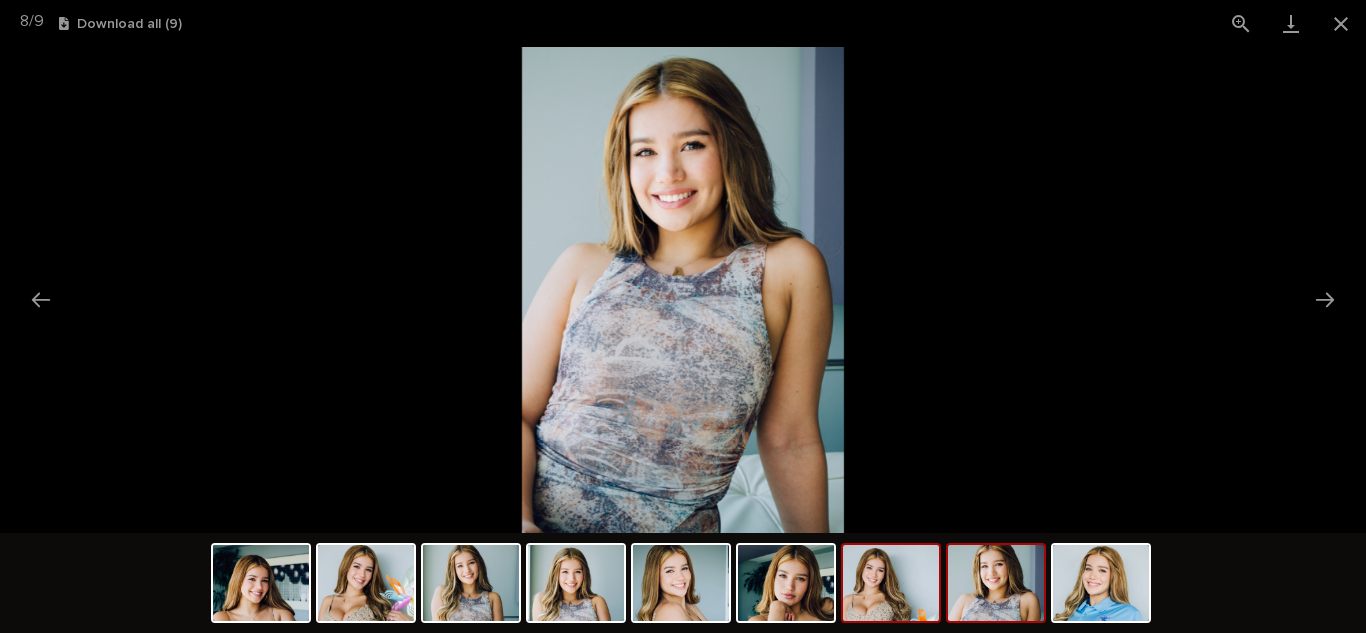 click at bounding box center [891, 583] 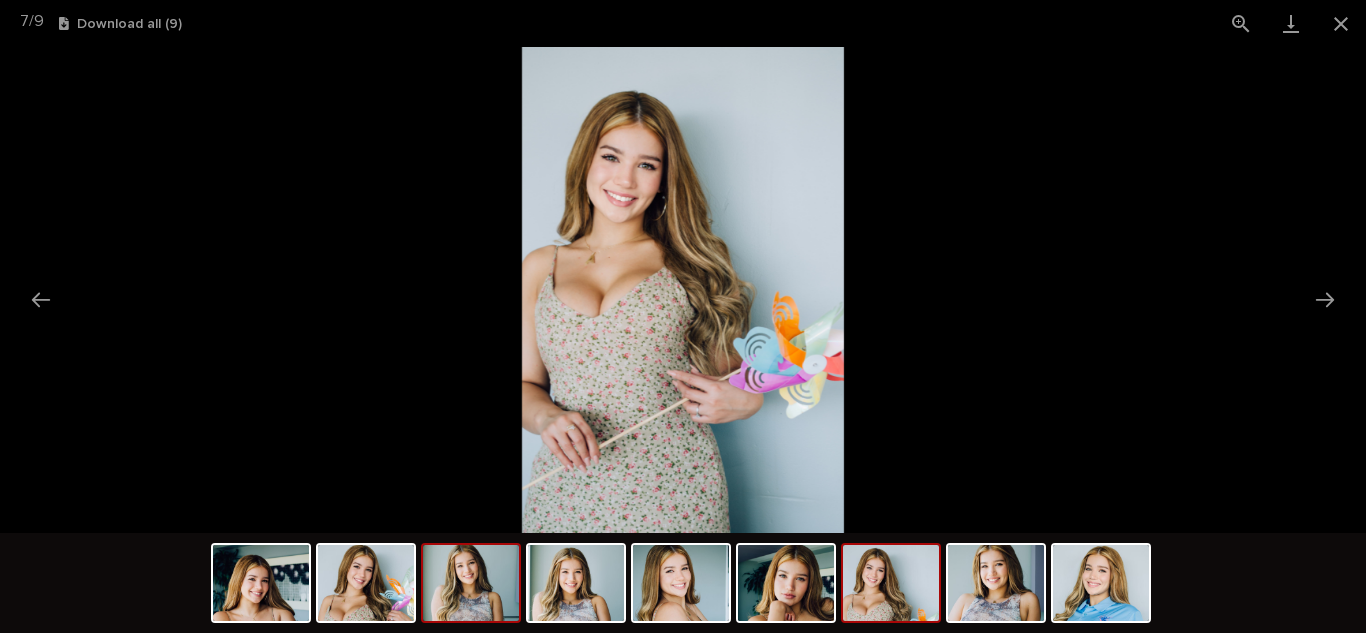 click at bounding box center (471, 583) 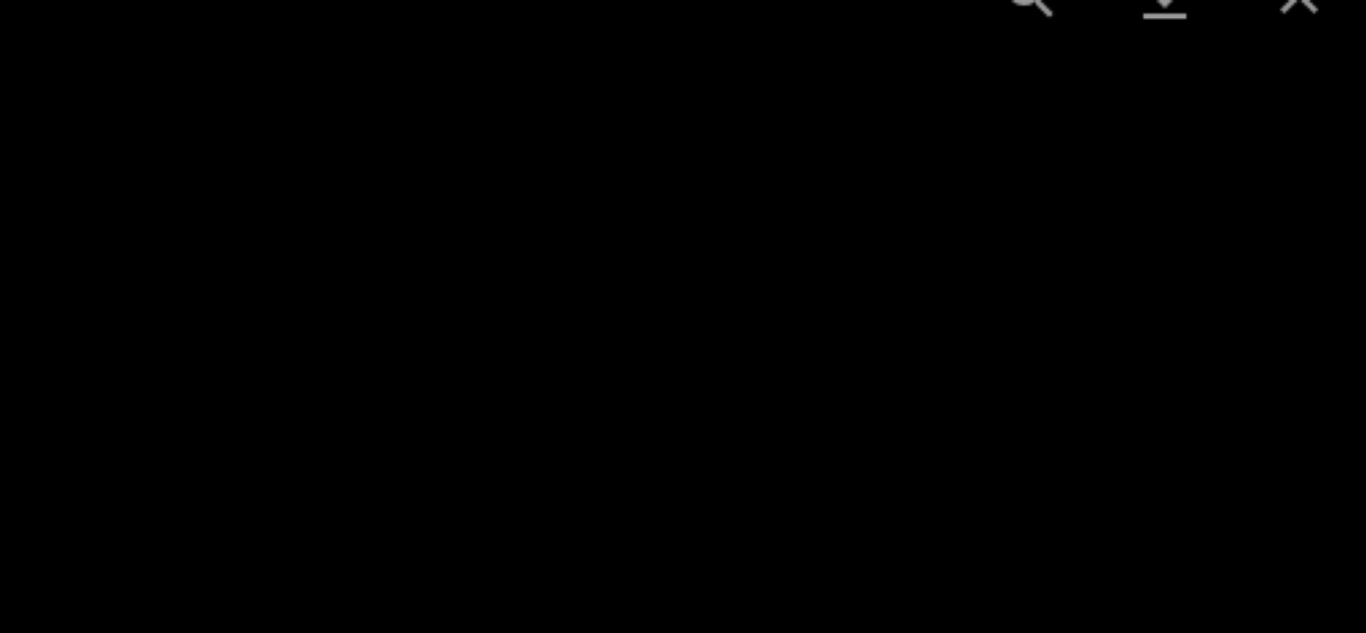scroll, scrollTop: 0, scrollLeft: 0, axis: both 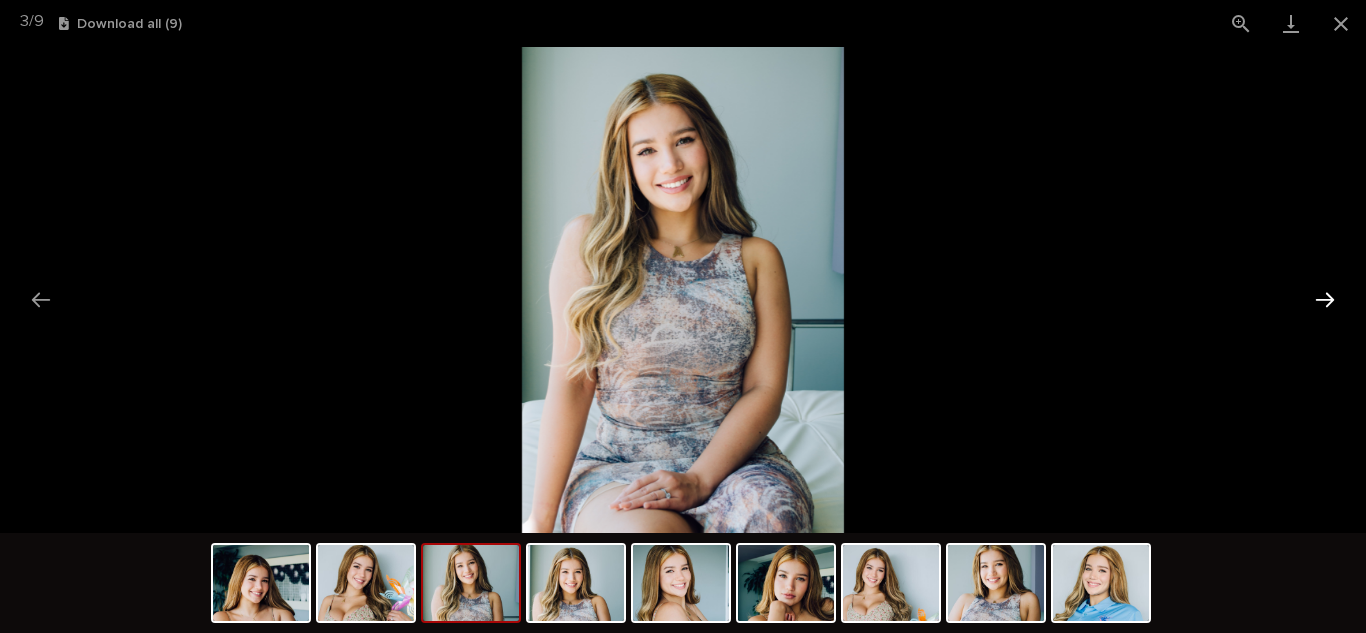 click at bounding box center (1325, 299) 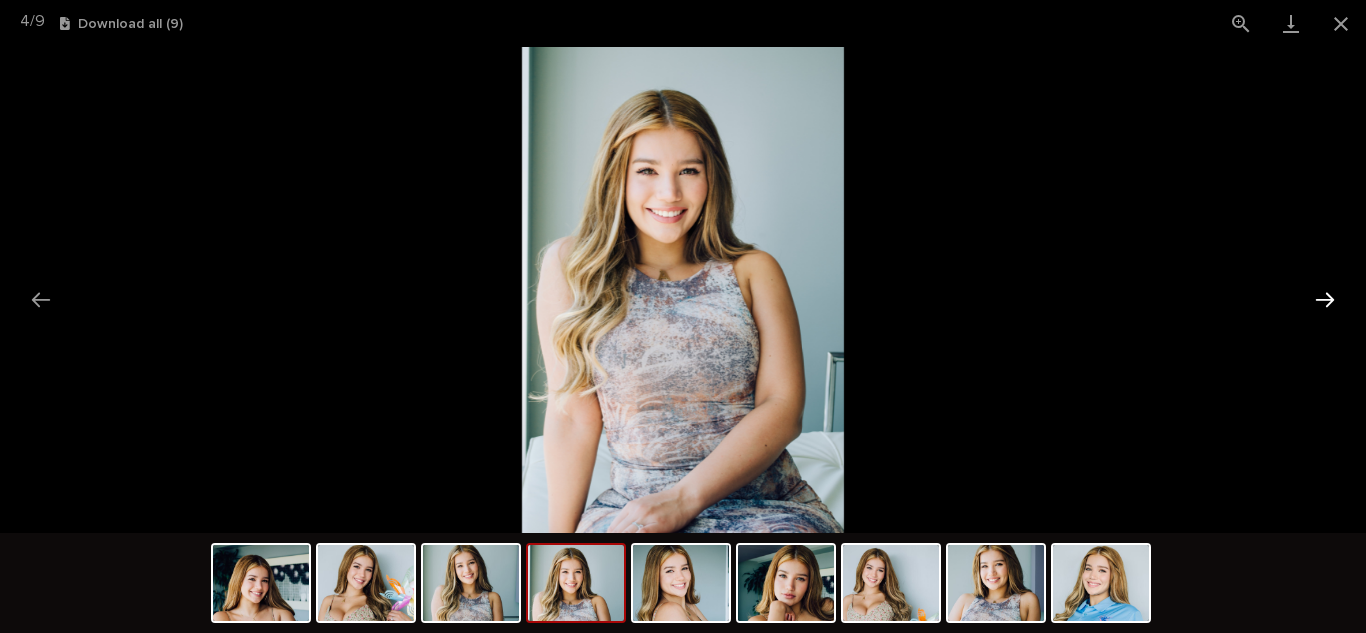 click at bounding box center [1325, 299] 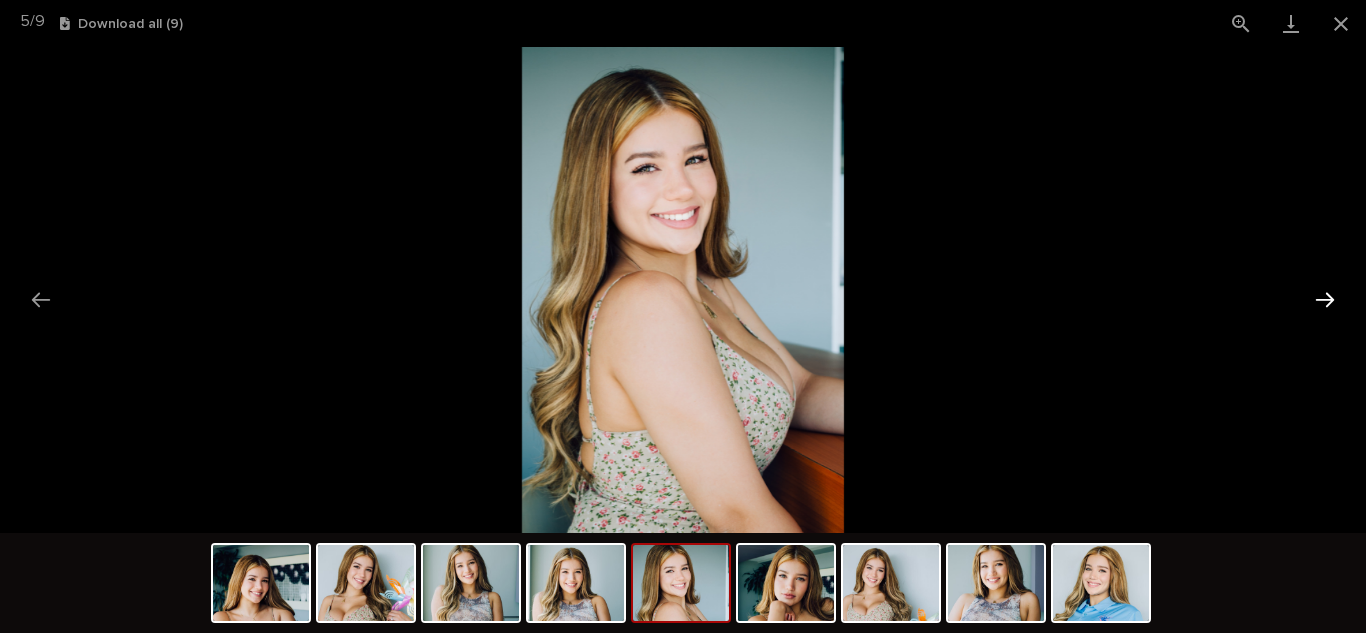 click at bounding box center [1325, 299] 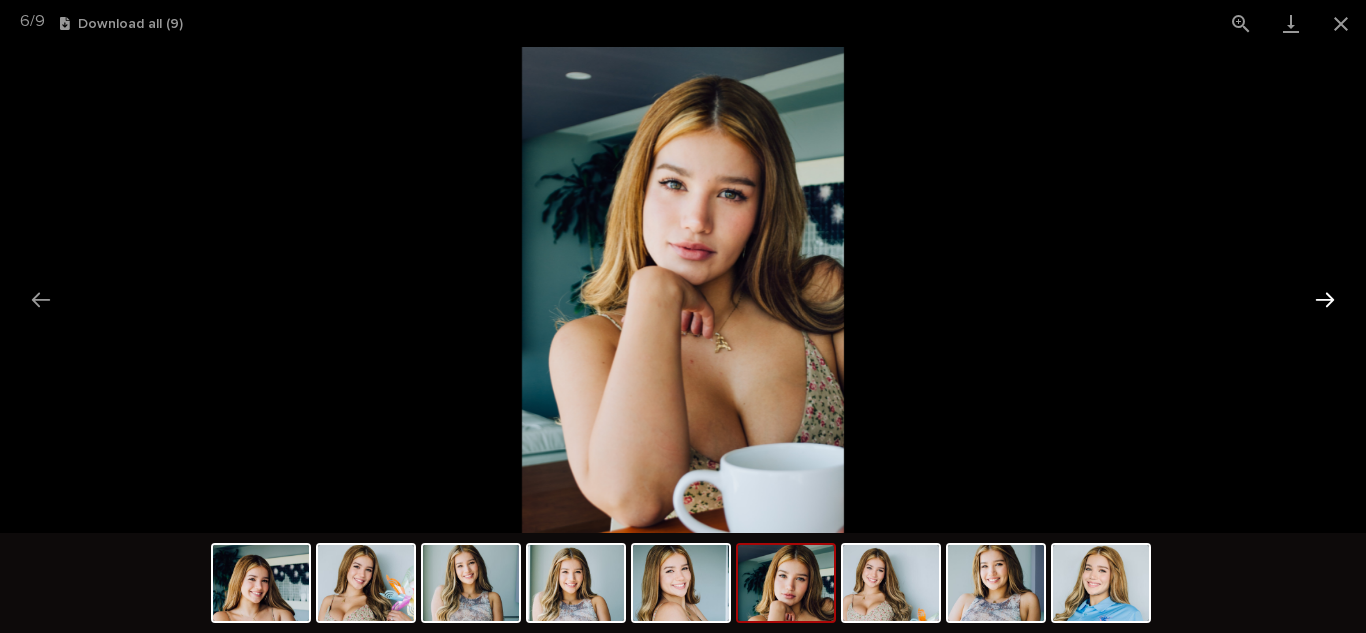click at bounding box center [1325, 299] 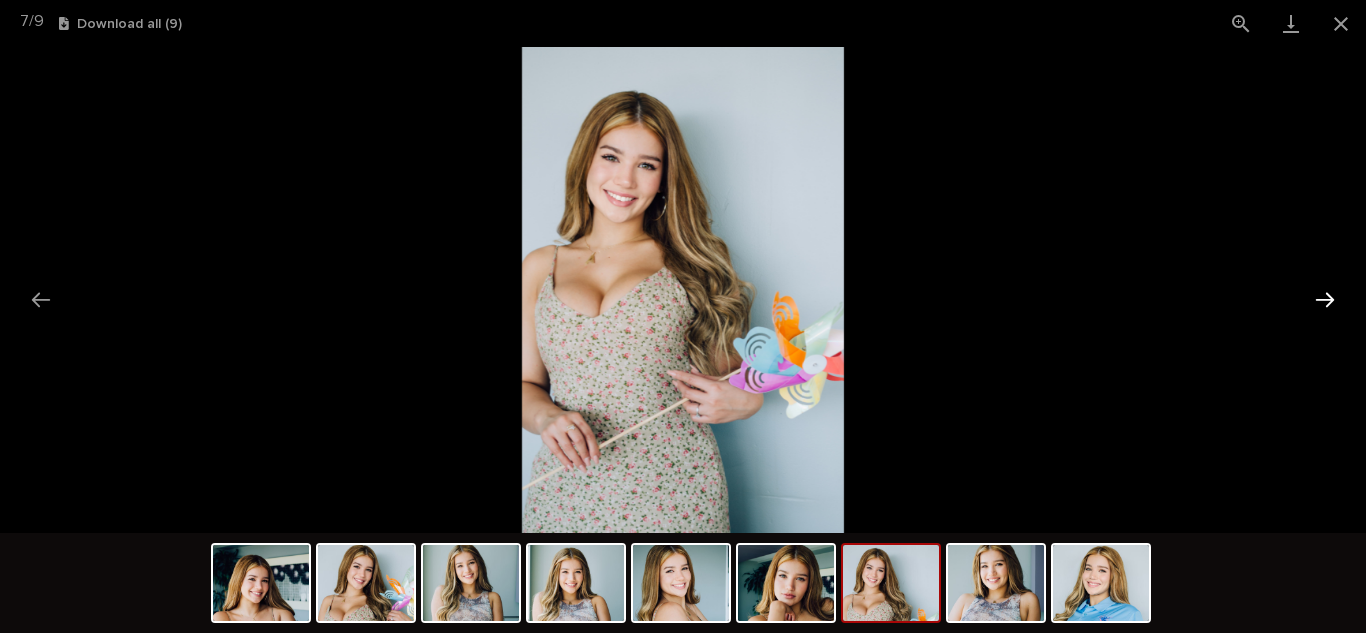click at bounding box center [1325, 299] 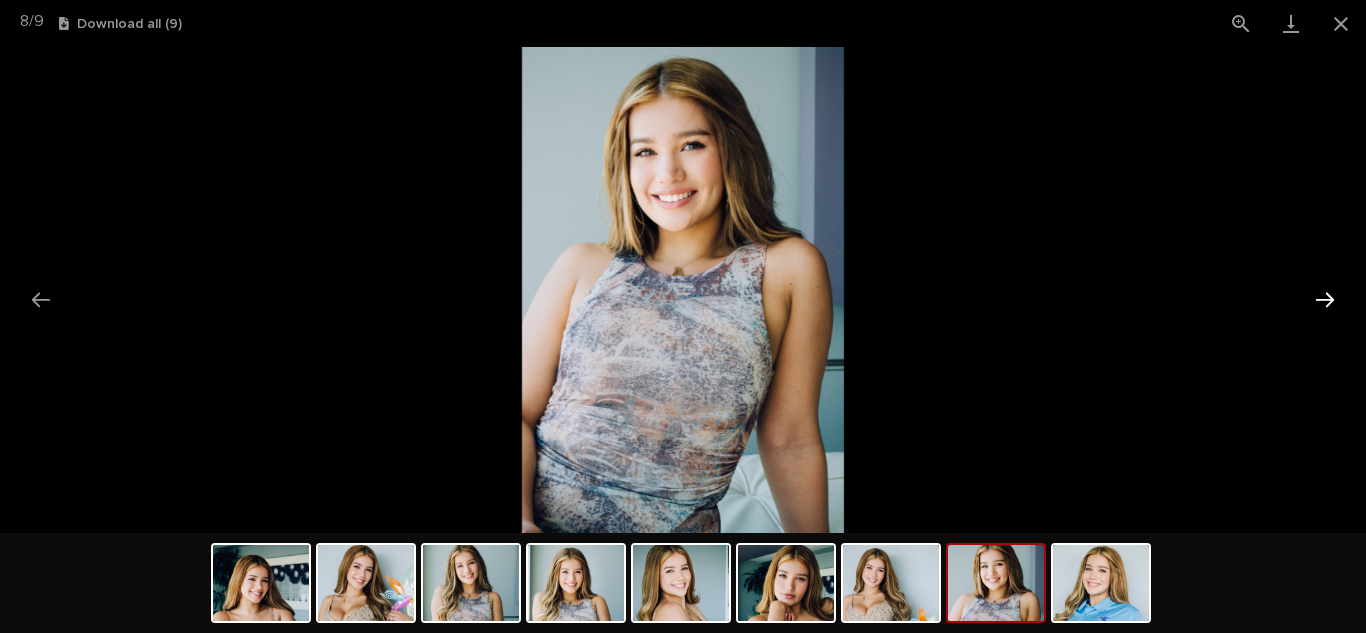 click at bounding box center (1325, 299) 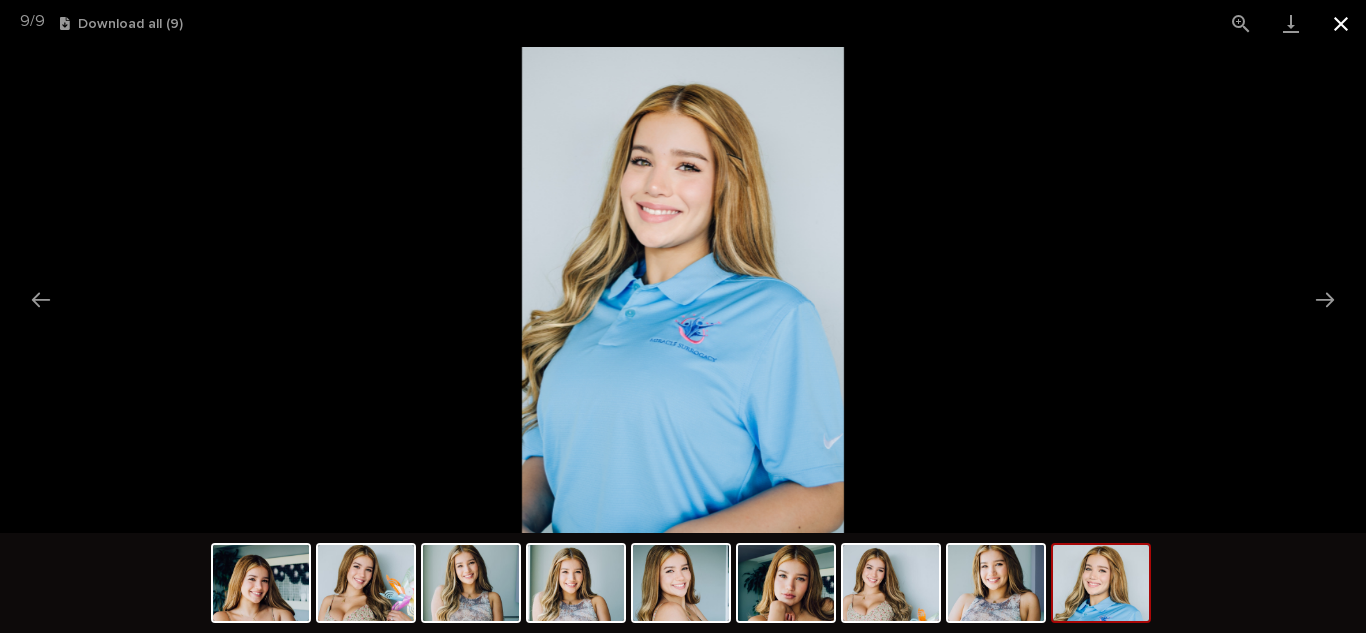 click at bounding box center (1341, 23) 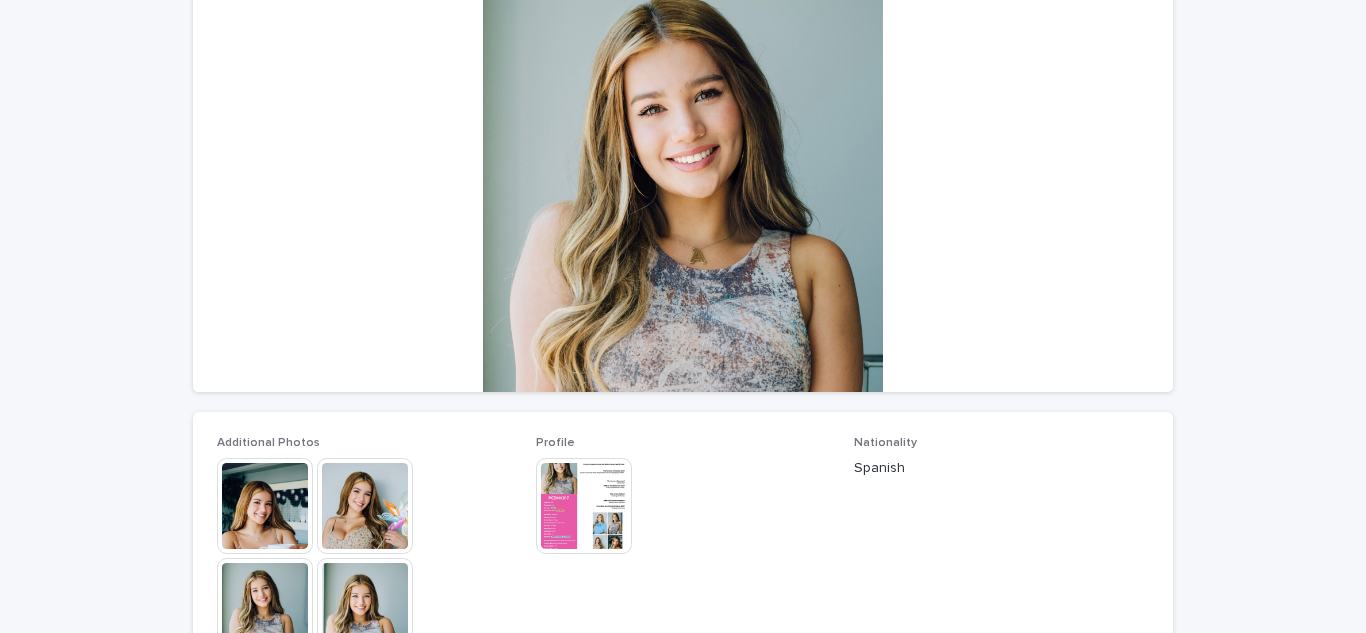 scroll, scrollTop: 207, scrollLeft: 0, axis: vertical 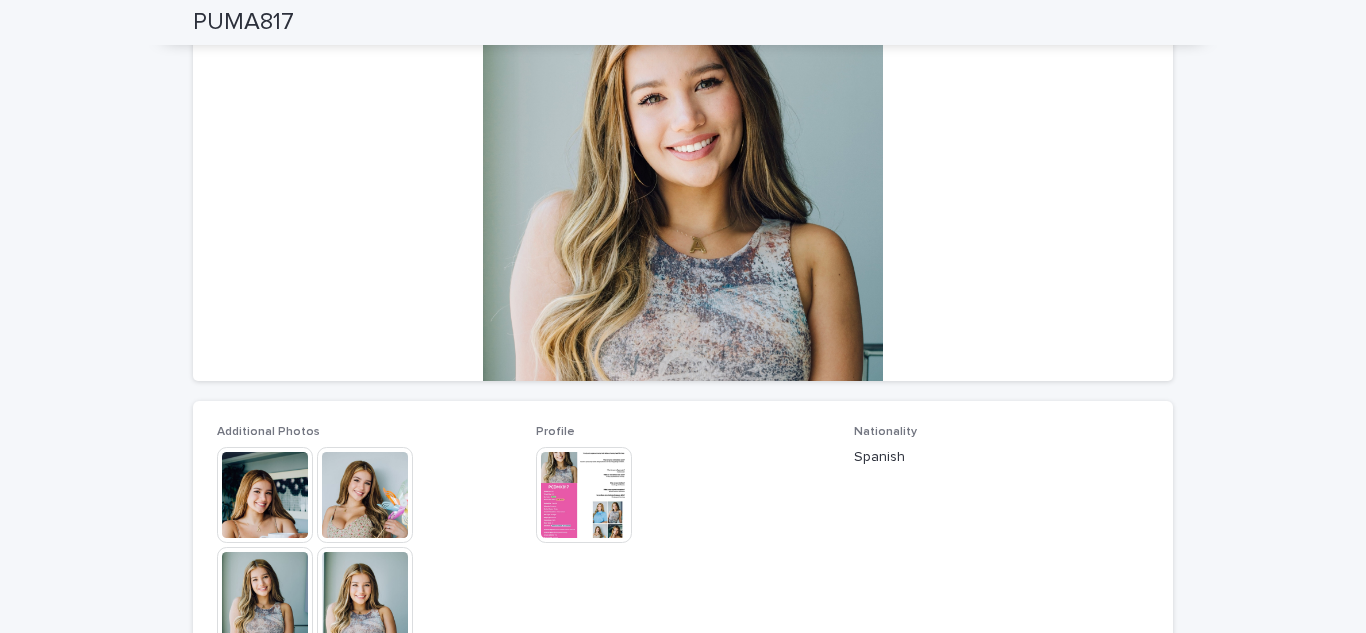 click at bounding box center [584, 495] 